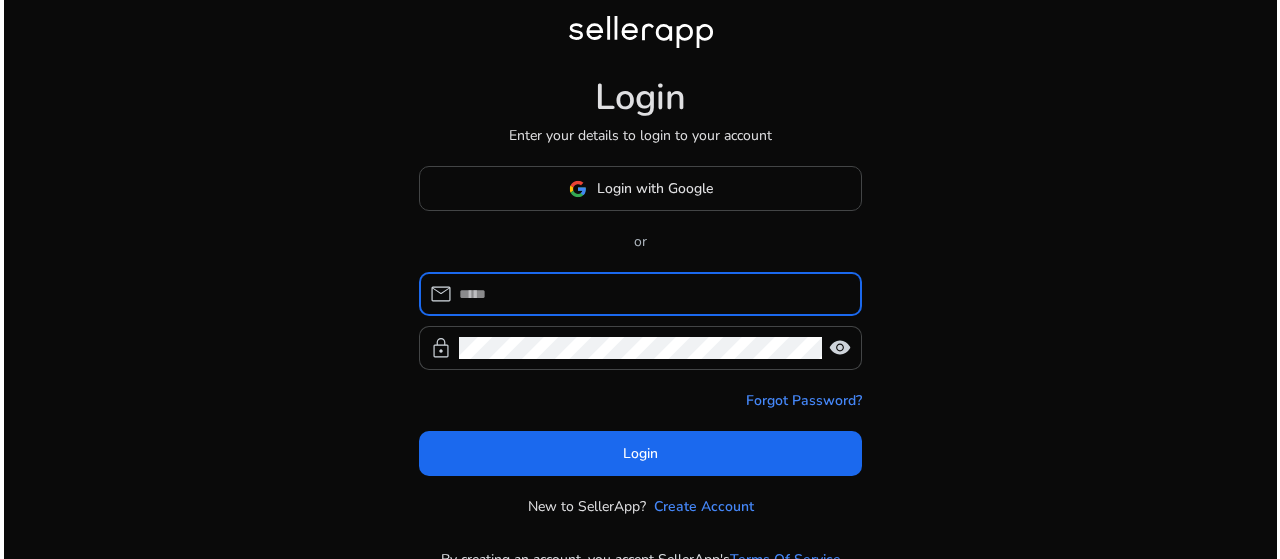 scroll, scrollTop: 0, scrollLeft: 0, axis: both 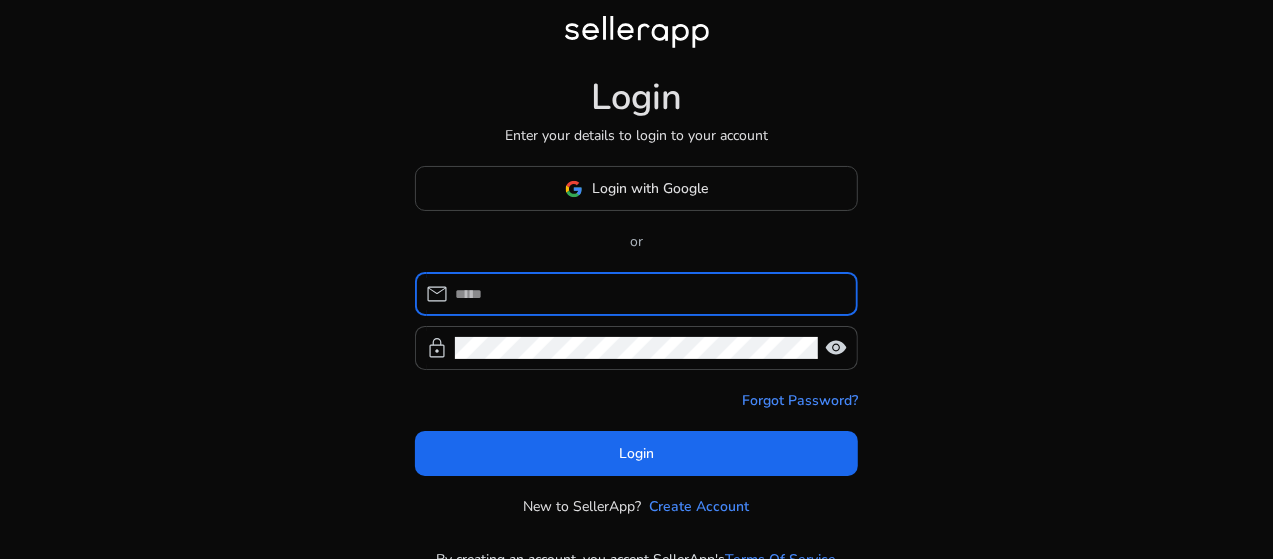 click 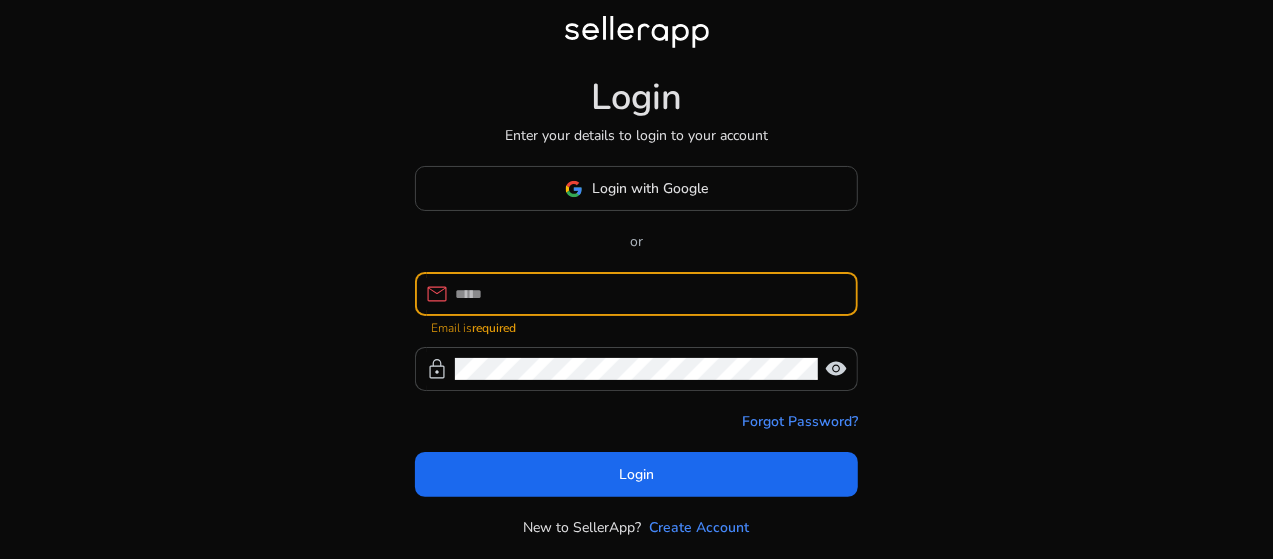 click at bounding box center (648, 294) 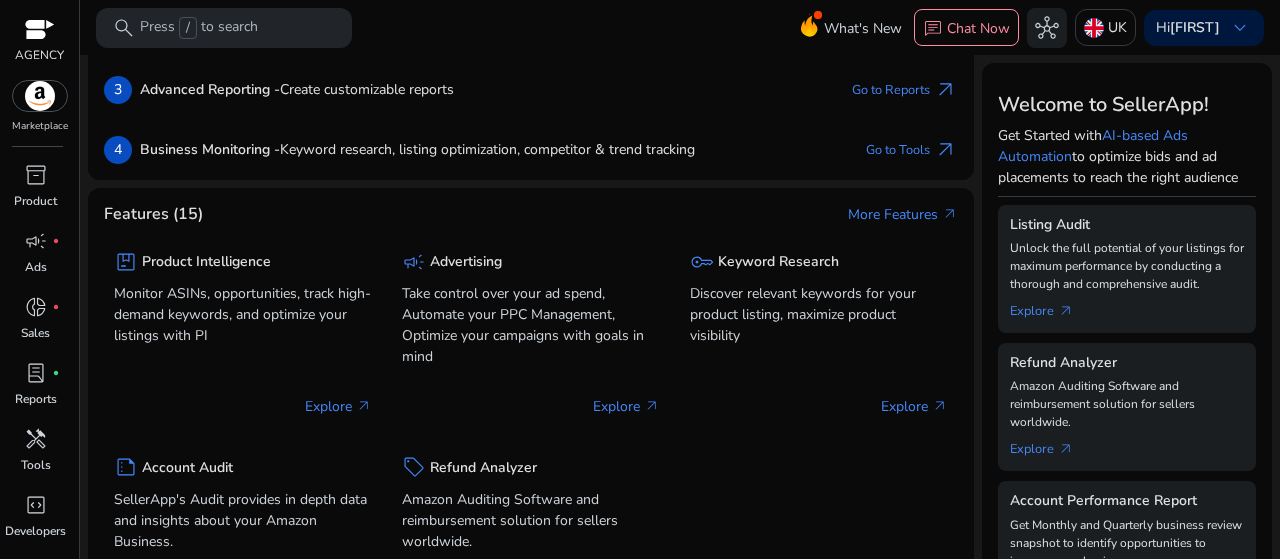 scroll, scrollTop: 300, scrollLeft: 0, axis: vertical 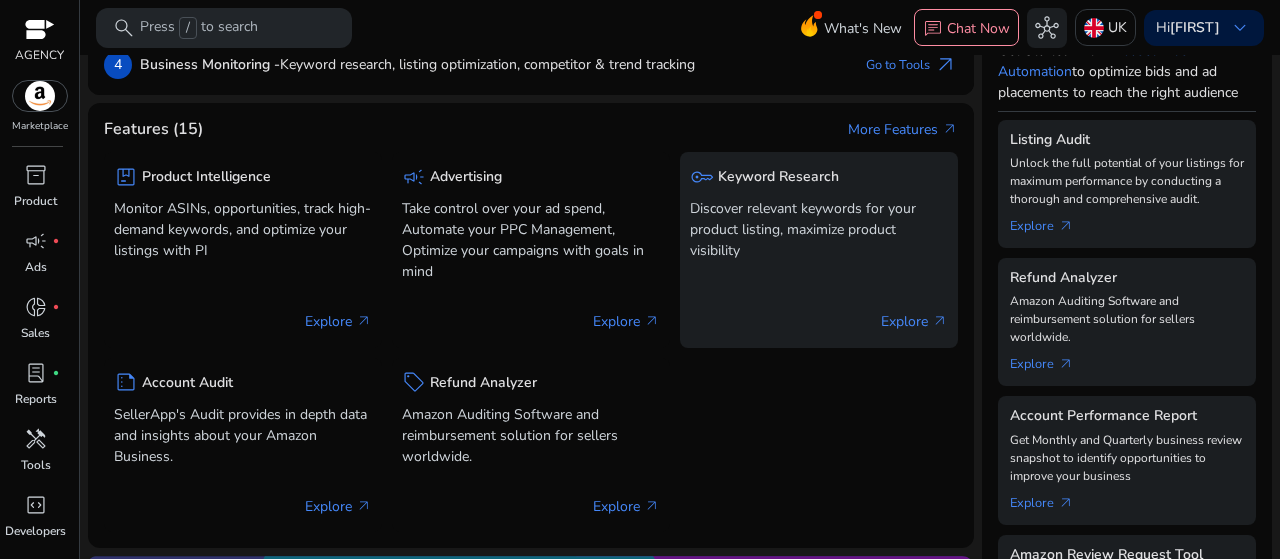 click on "Explore   arrow_outward" 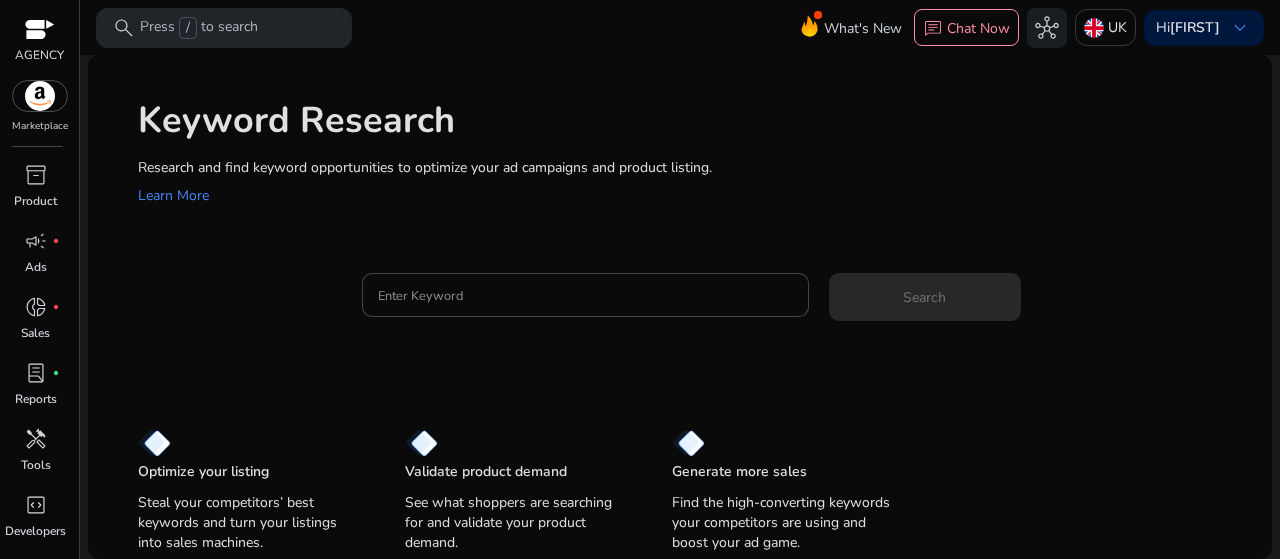 scroll, scrollTop: 0, scrollLeft: 0, axis: both 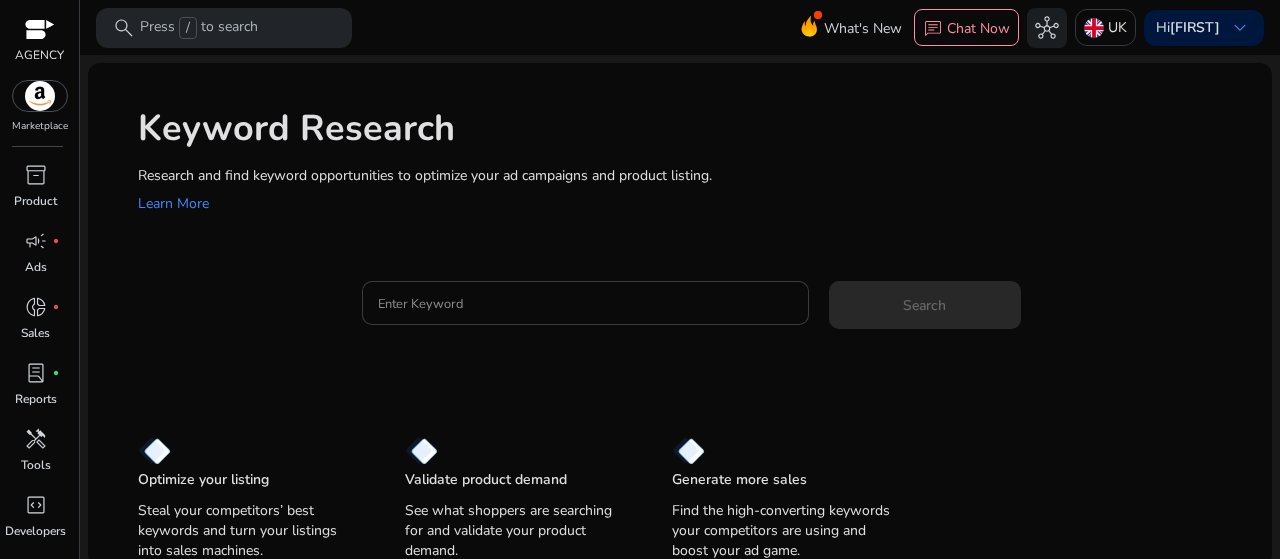 click 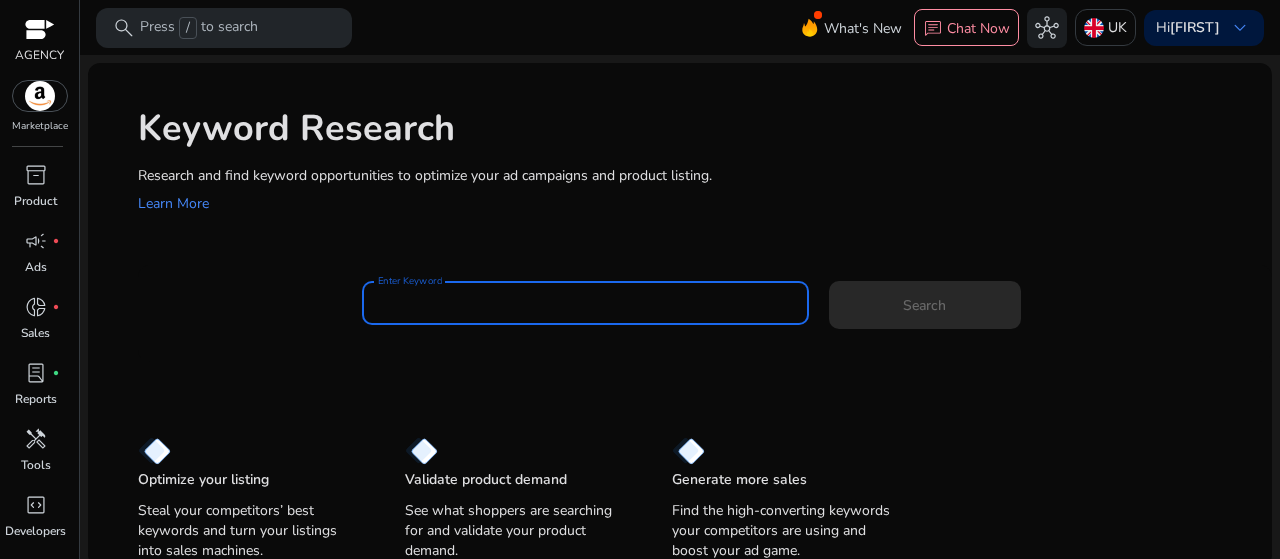 paste on "**********" 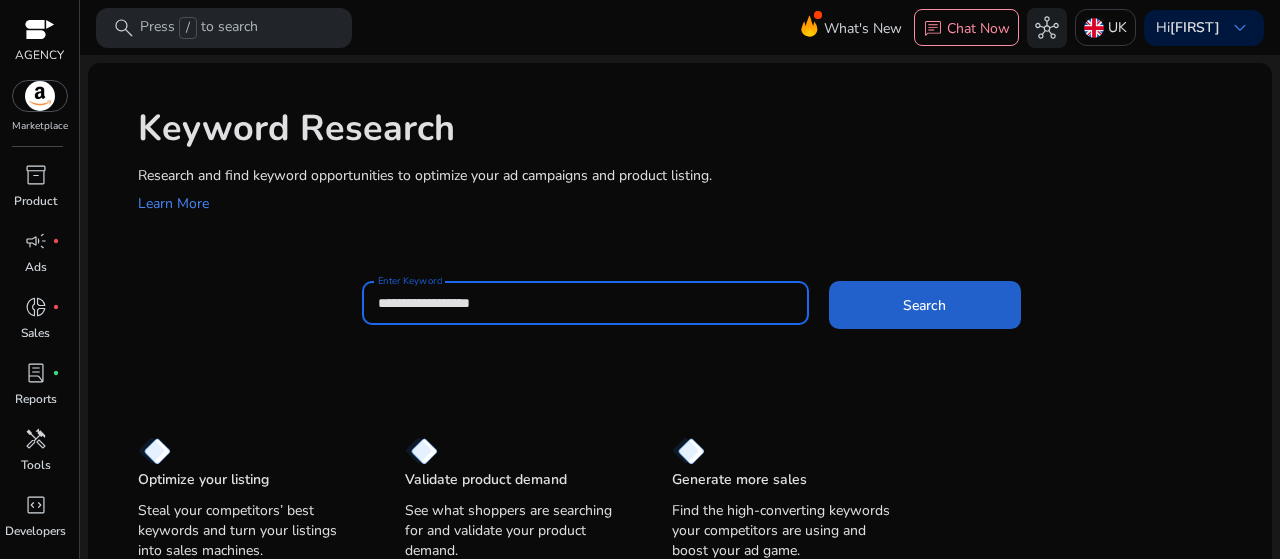 type on "**********" 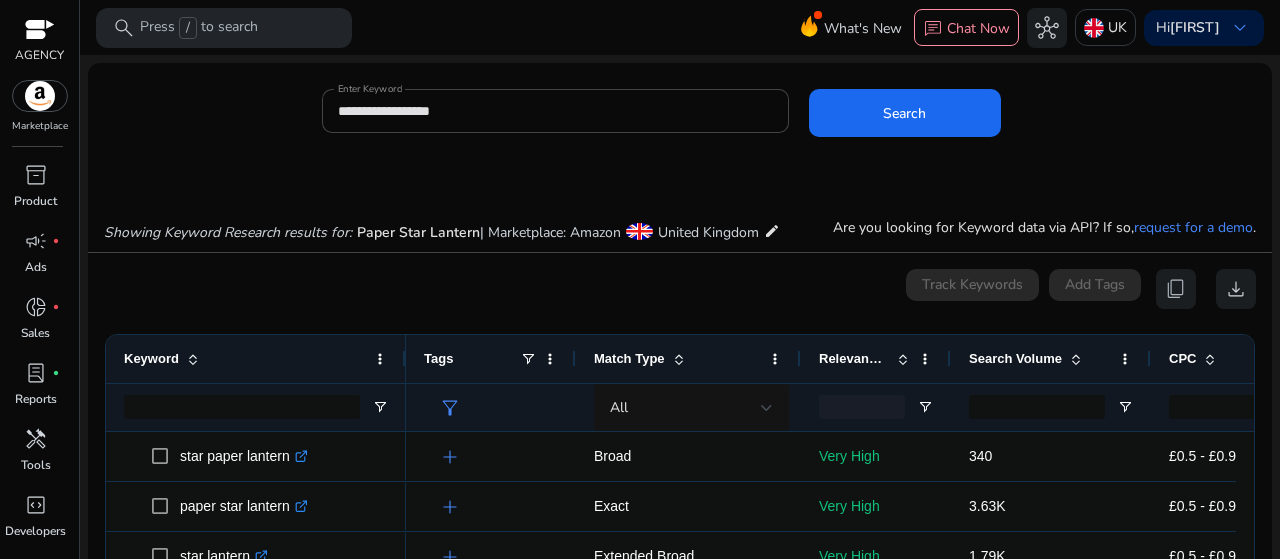 scroll, scrollTop: 170, scrollLeft: 0, axis: vertical 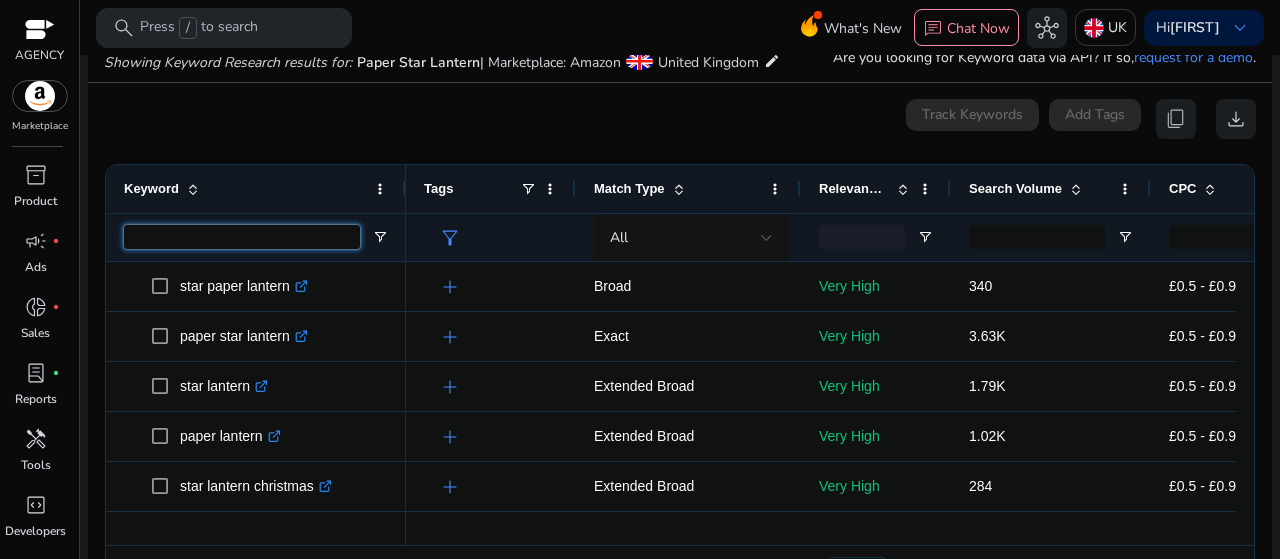 drag, startPoint x: 294, startPoint y: 244, endPoint x: 165, endPoint y: 237, distance: 129.18979 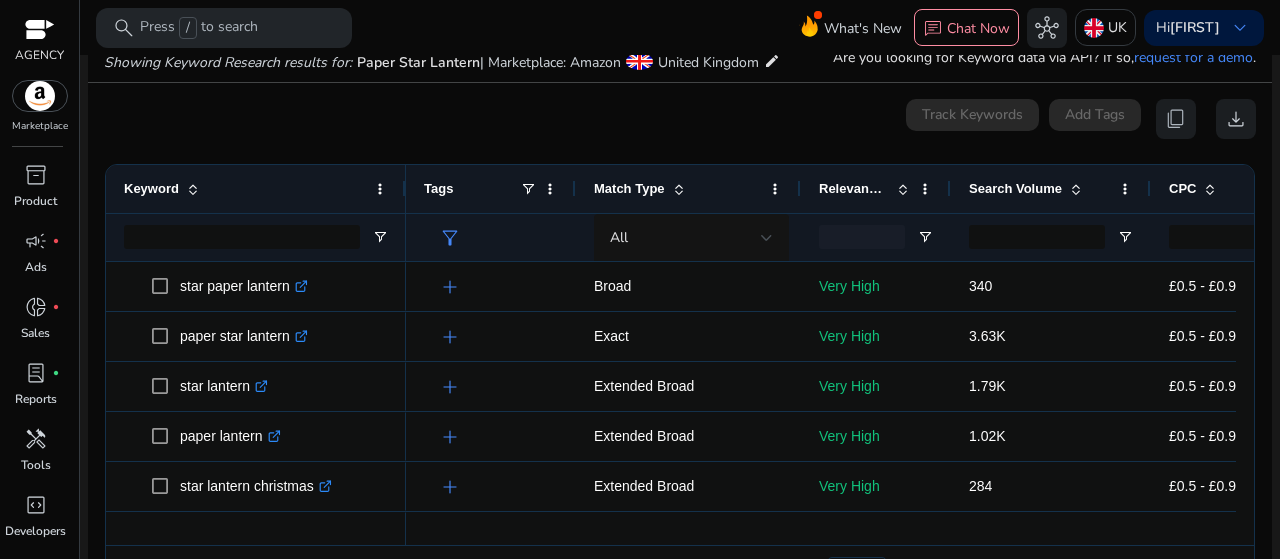 click on "0 keyword(s) selected   Track Keywords   Add Tags   content_copy   download  1 to 50 of 979. Page 1 of 20
Drag here to set row groups Drag here to set column labels
Keyword
Tags" at bounding box center [680, 351] 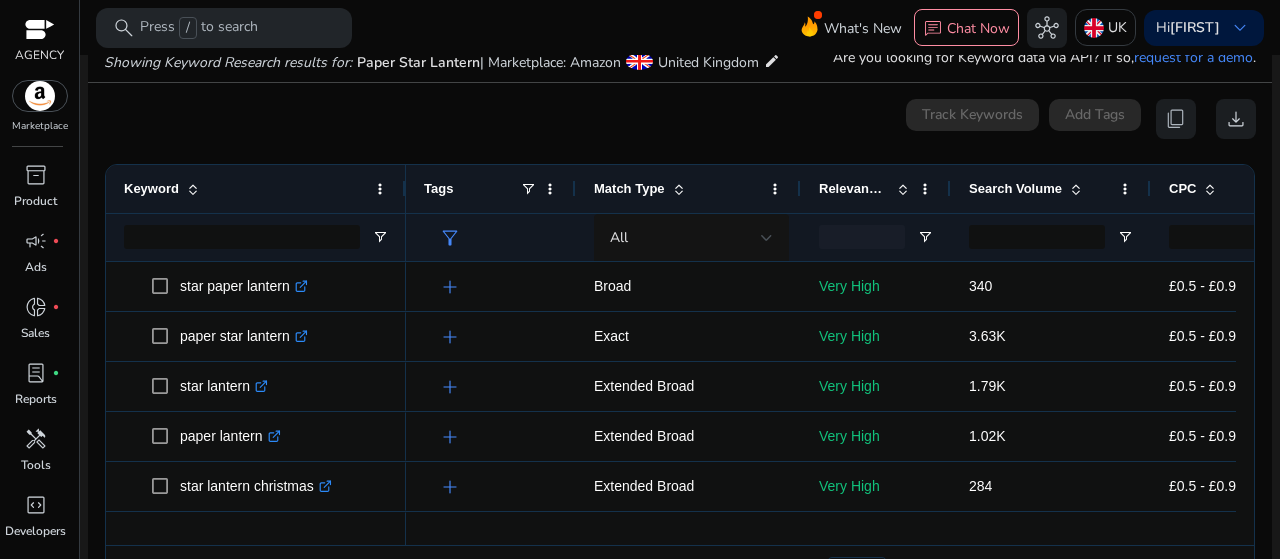 click at bounding box center [193, 189] 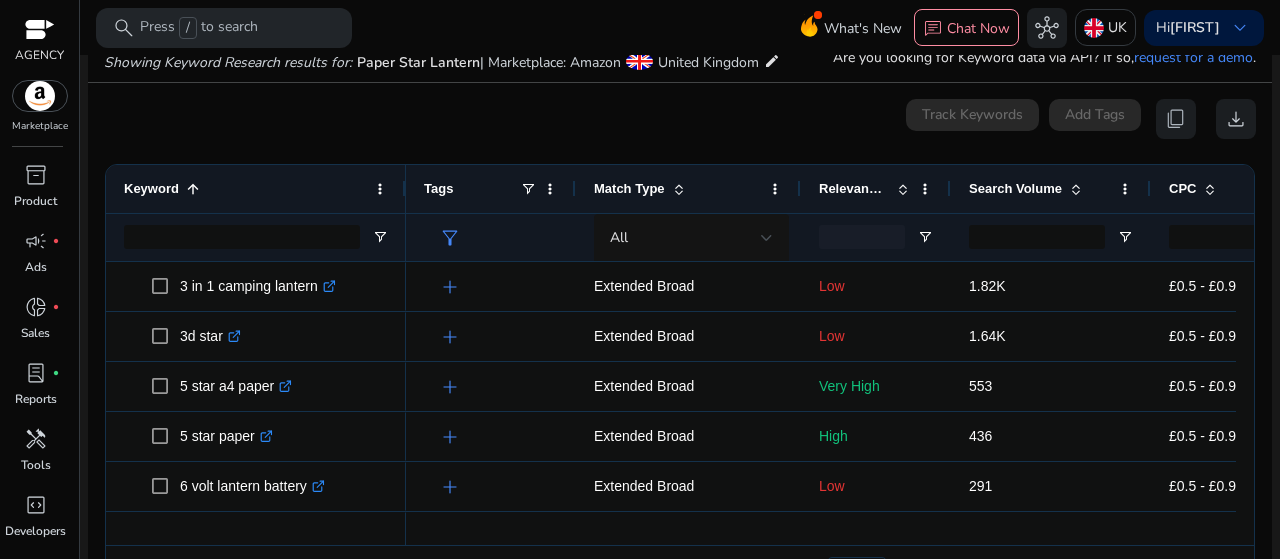 click at bounding box center [193, 189] 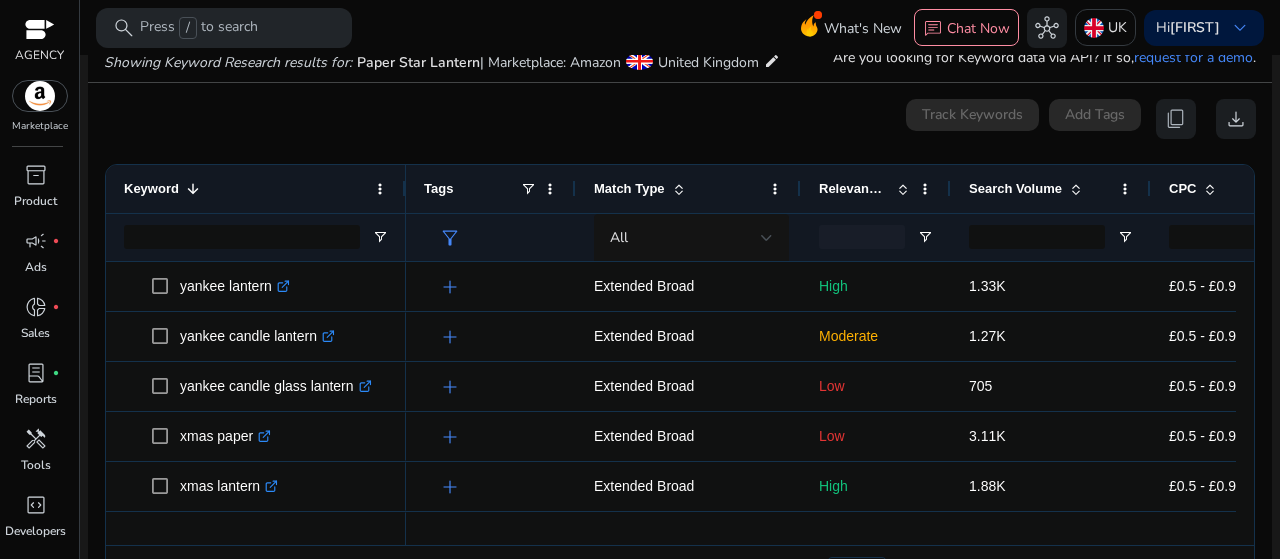 click at bounding box center (193, 189) 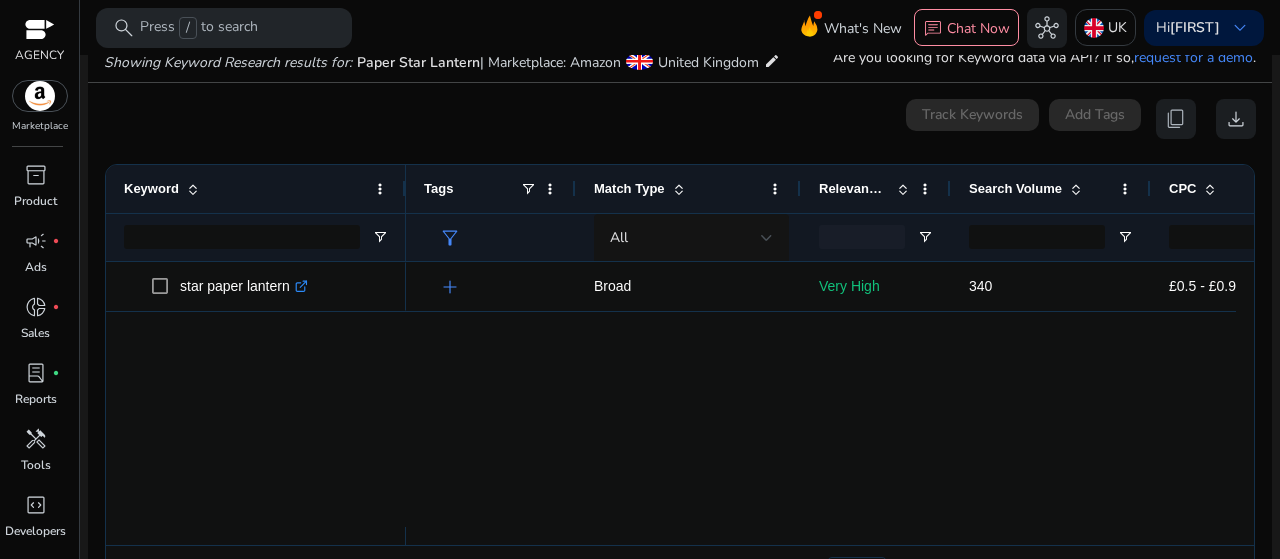 scroll, scrollTop: 1096, scrollLeft: 0, axis: vertical 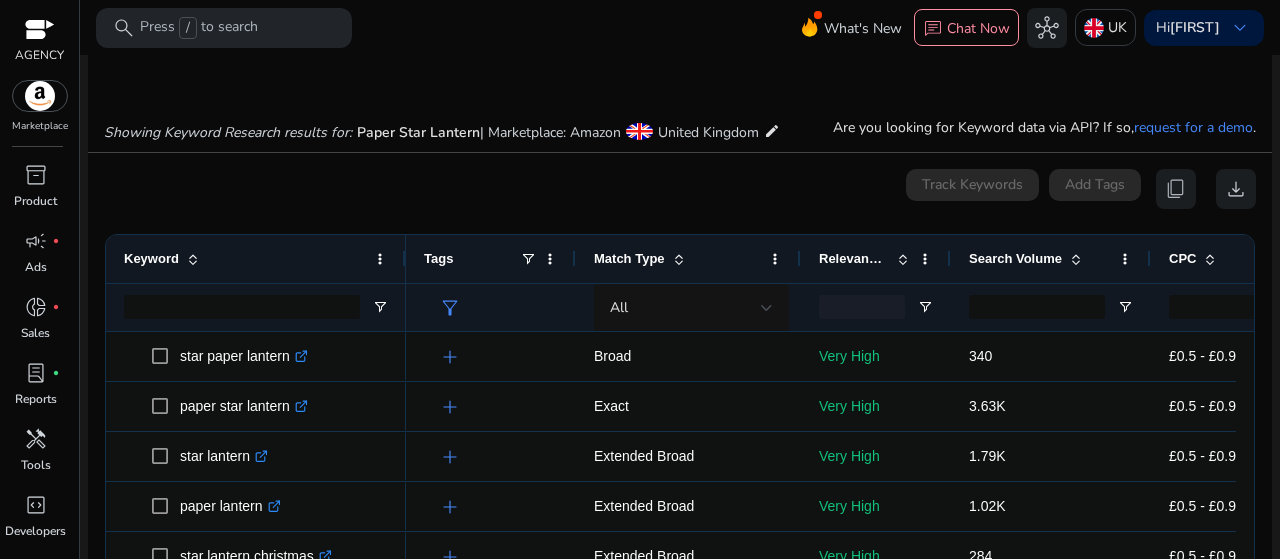 click on "edit" at bounding box center [772, 131] 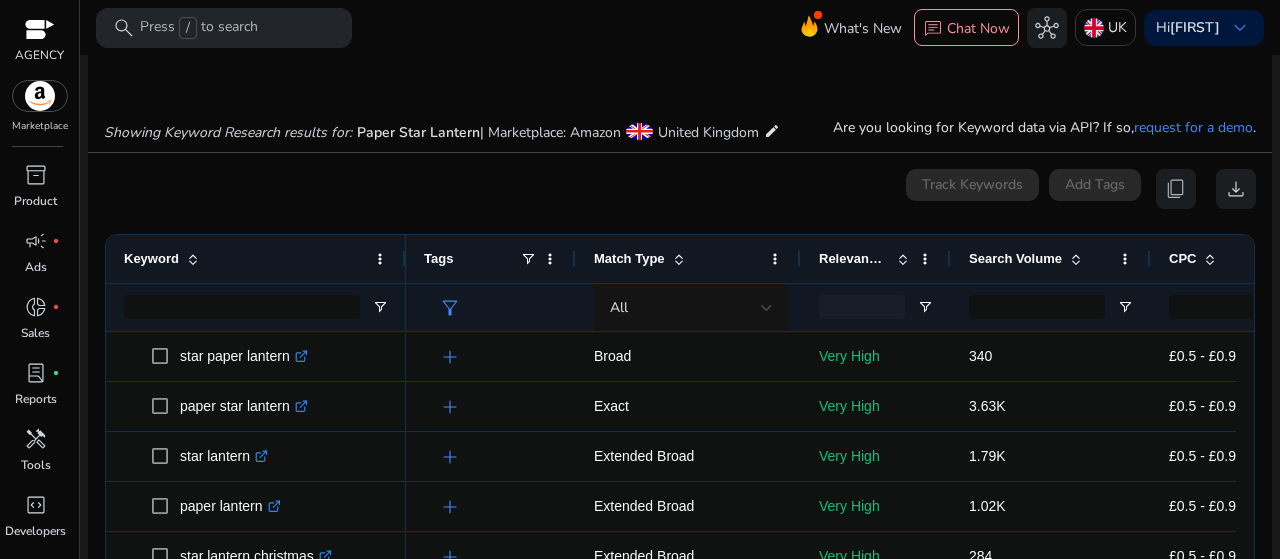 click on "edit" at bounding box center [772, 131] 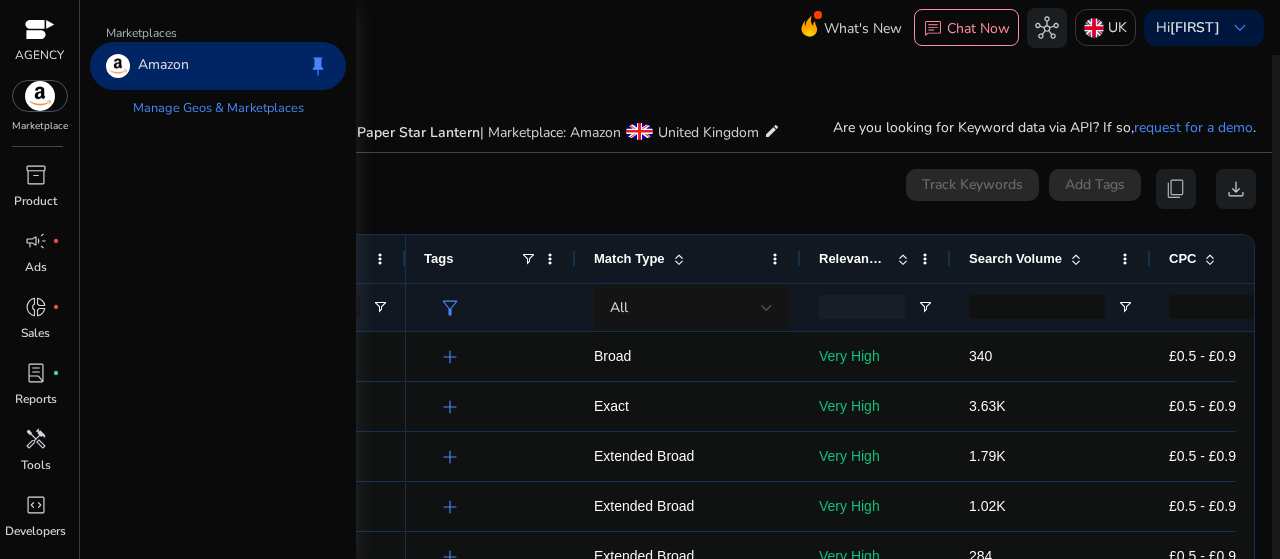 click on "United Kingdom" at bounding box center (708, 132) 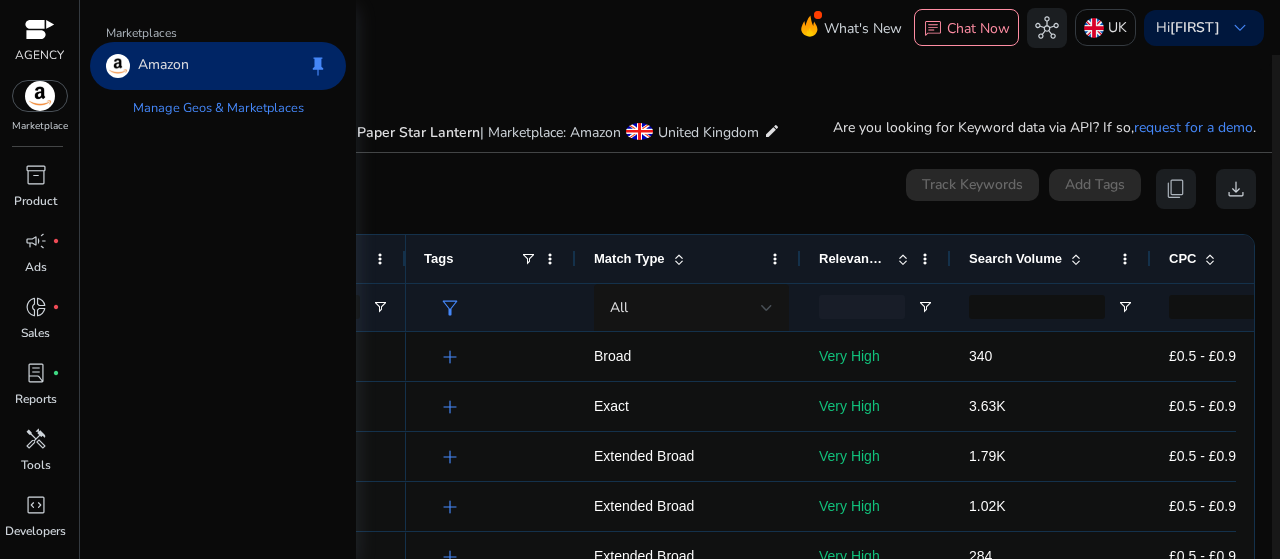 click on "Amazon   keep" at bounding box center (218, 66) 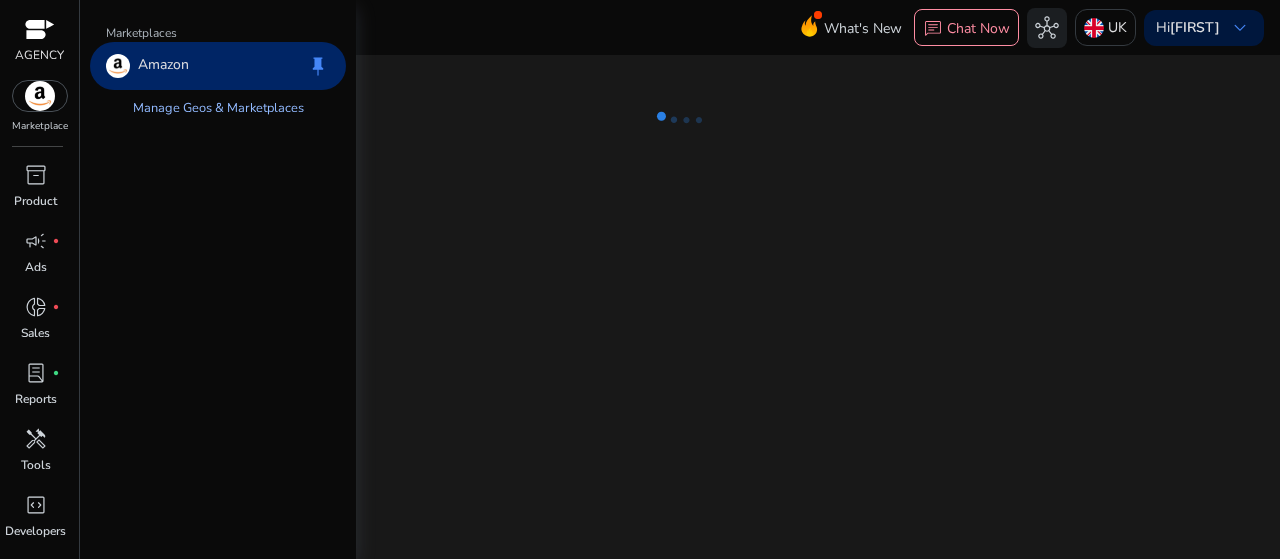 scroll, scrollTop: 0, scrollLeft: 0, axis: both 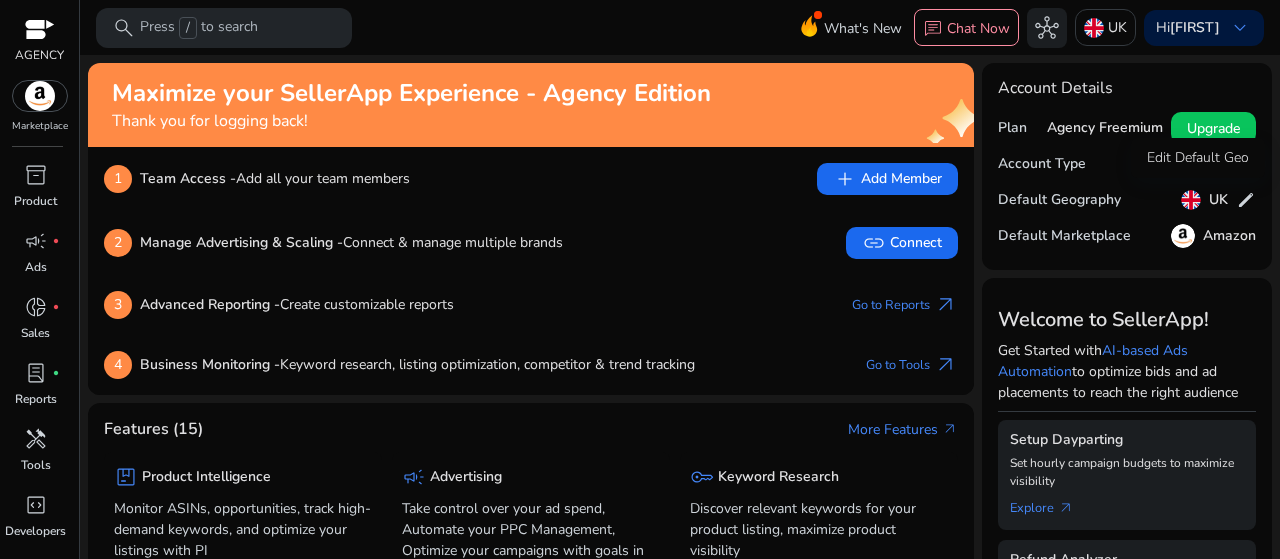 click on "[COUNTRY]   edit" 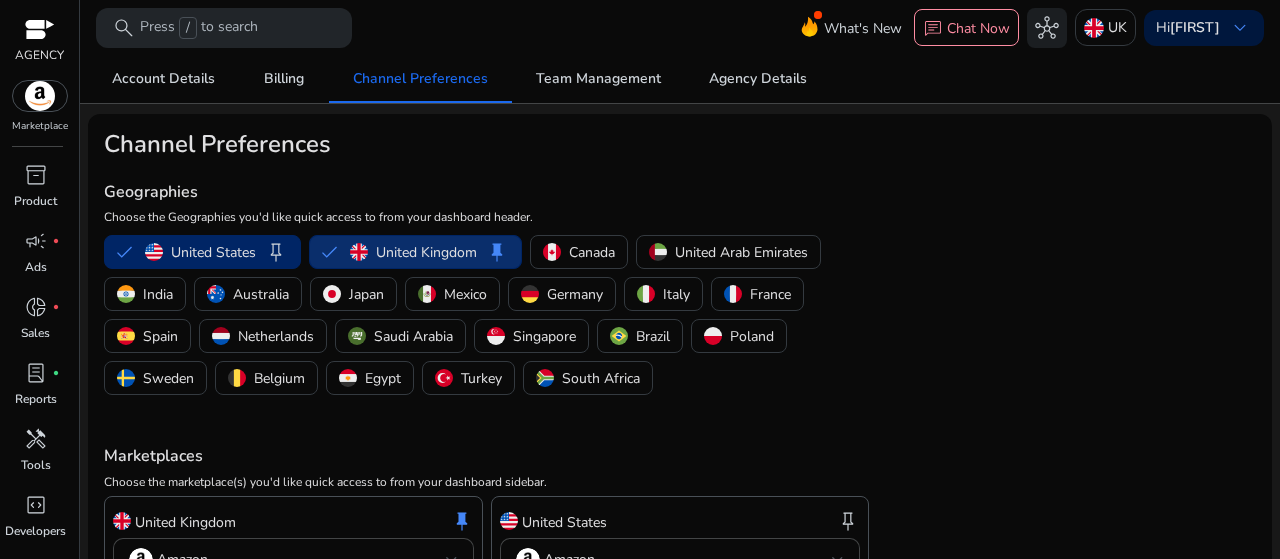 click on "[COUNTRY]   keep" at bounding box center (415, 252) 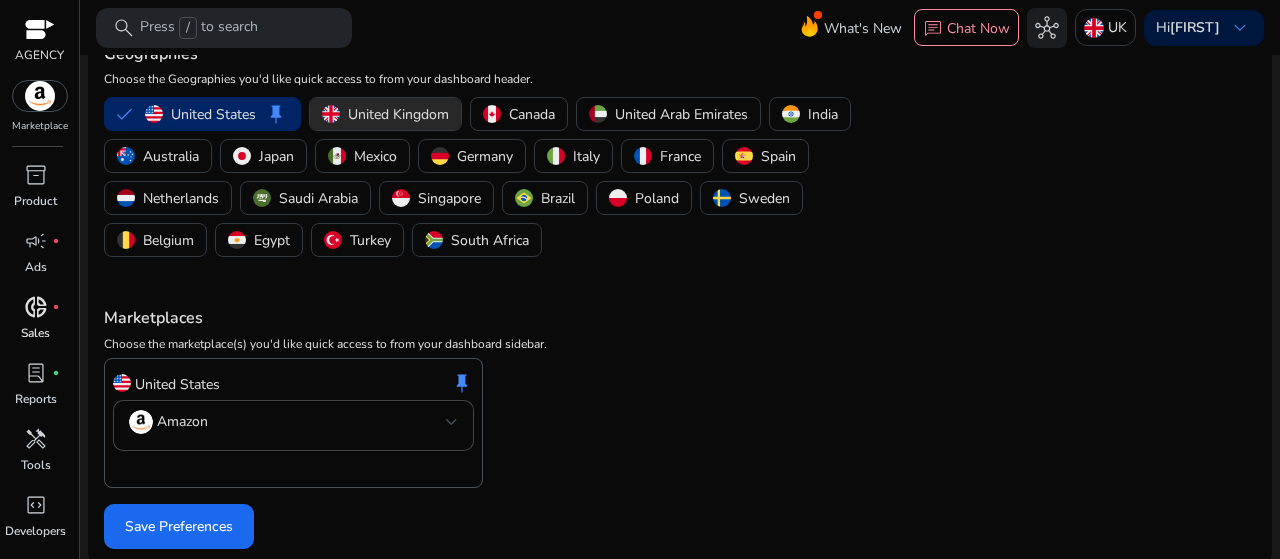 scroll, scrollTop: 140, scrollLeft: 0, axis: vertical 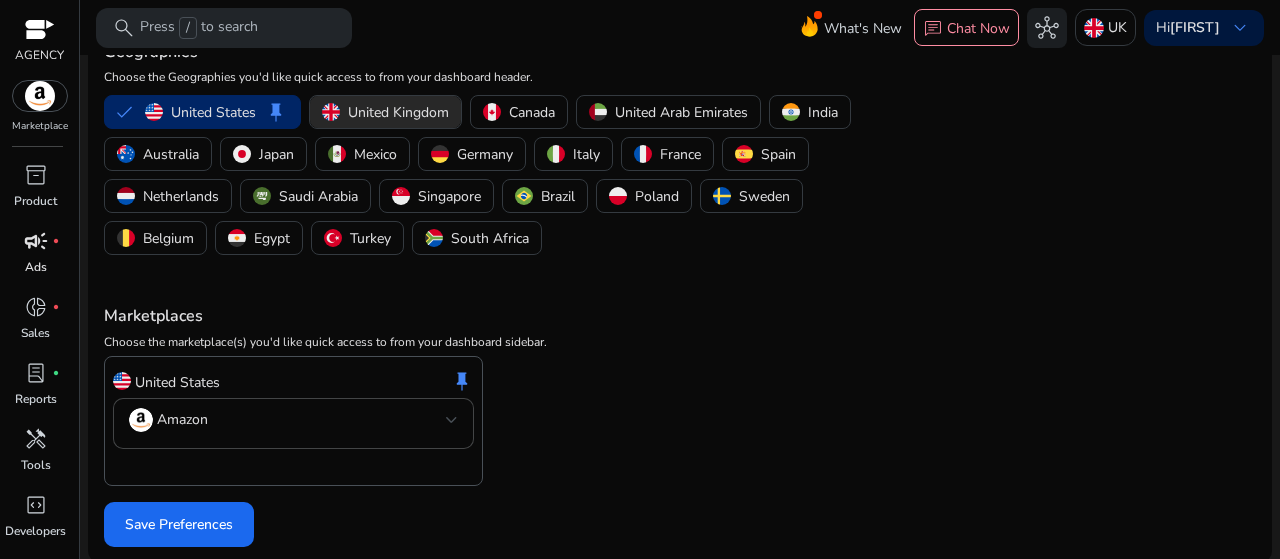 click on "campaign   fiber_manual_record   Ads" at bounding box center [35, 258] 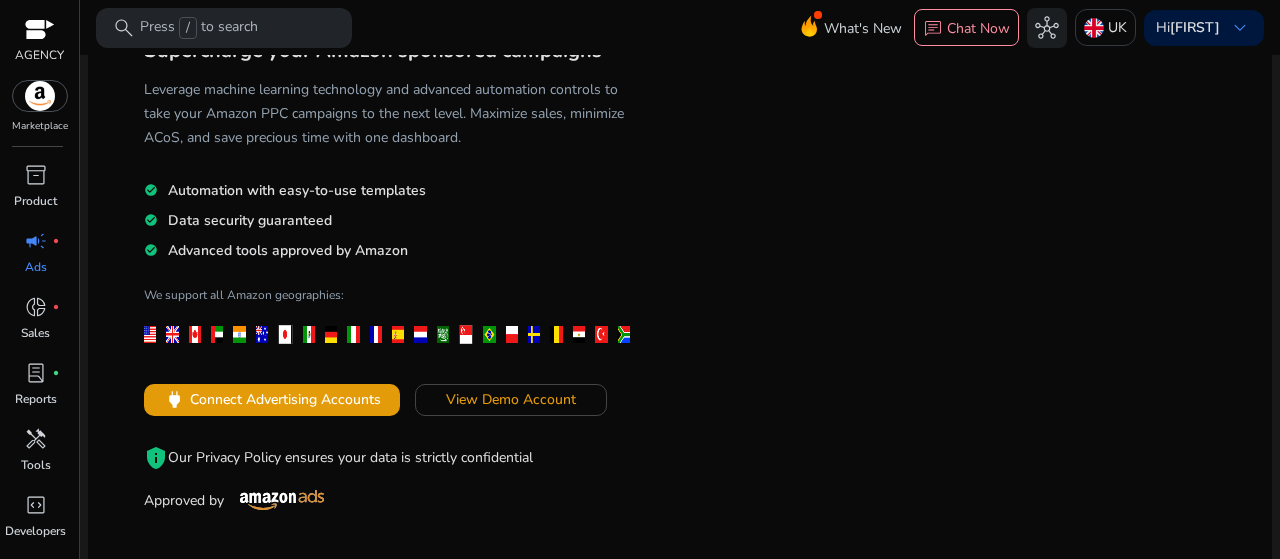 scroll, scrollTop: 0, scrollLeft: 0, axis: both 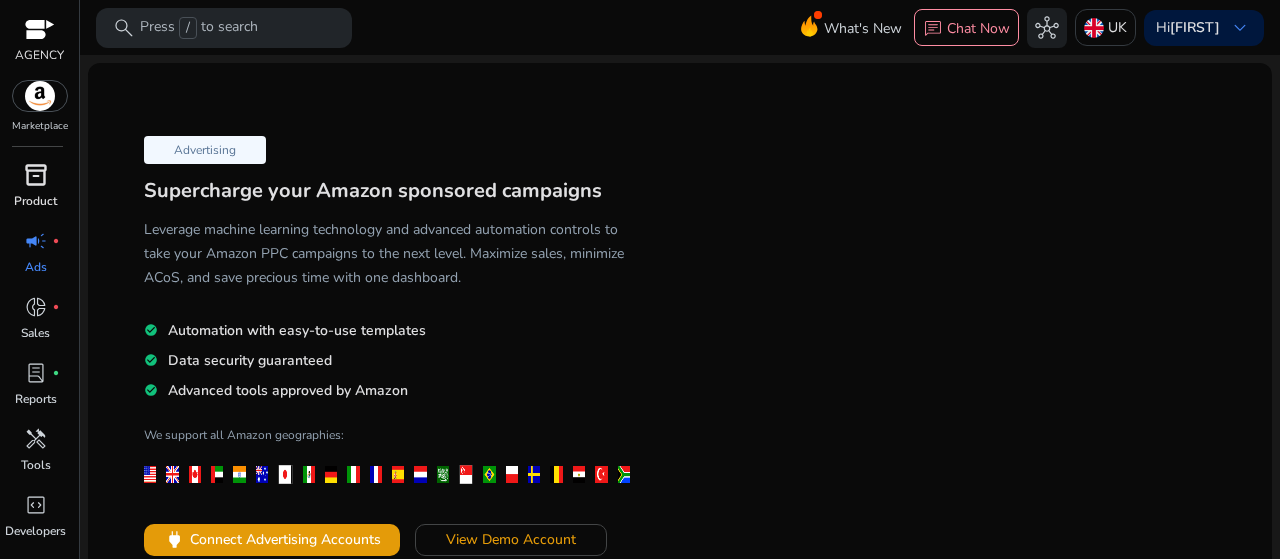 click on "Product" at bounding box center (35, 201) 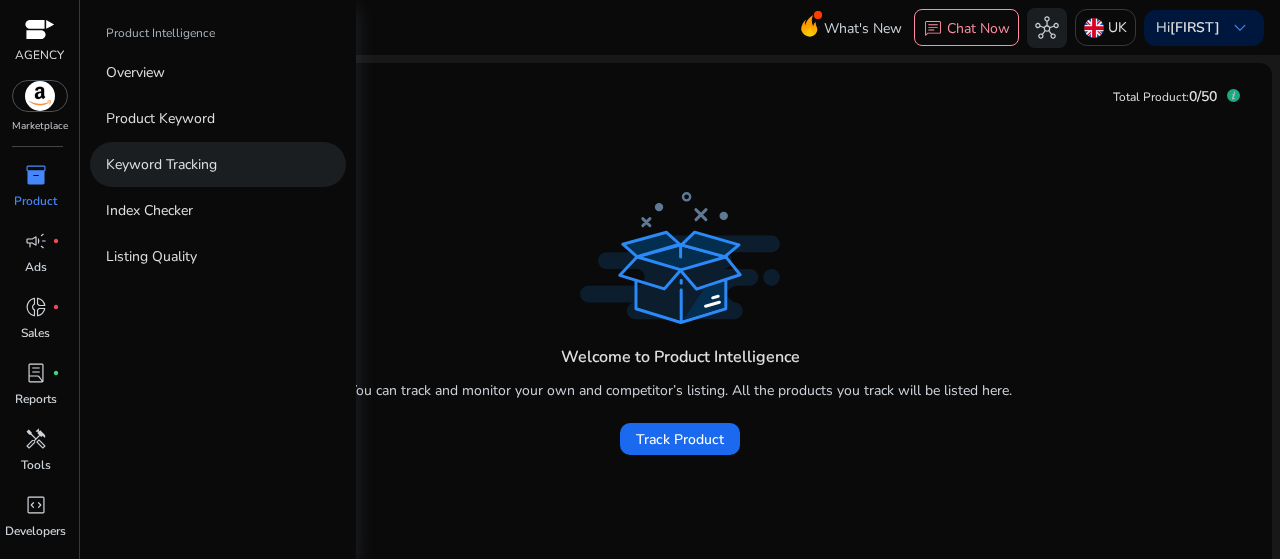 click on "Keyword Tracking" at bounding box center (161, 164) 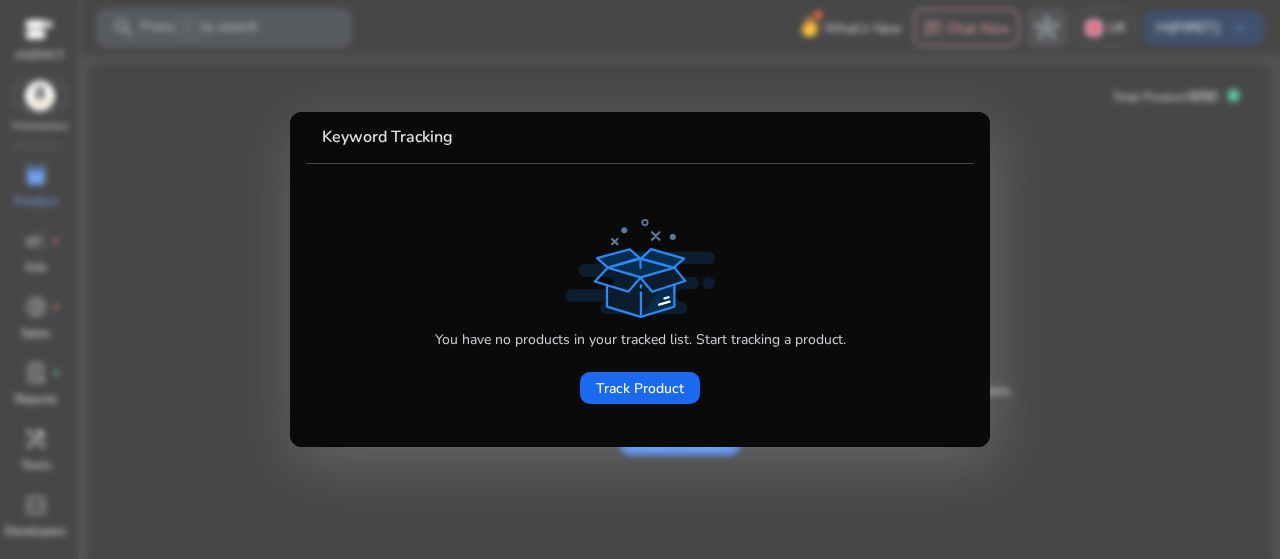 click at bounding box center (640, 279) 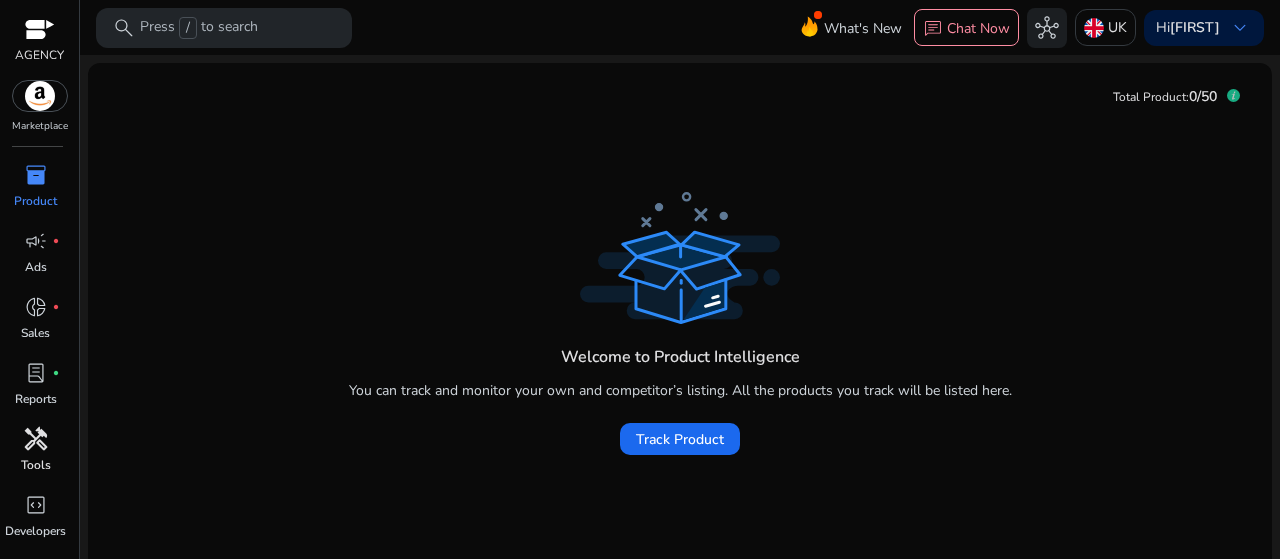 click on "handyman" at bounding box center [36, 439] 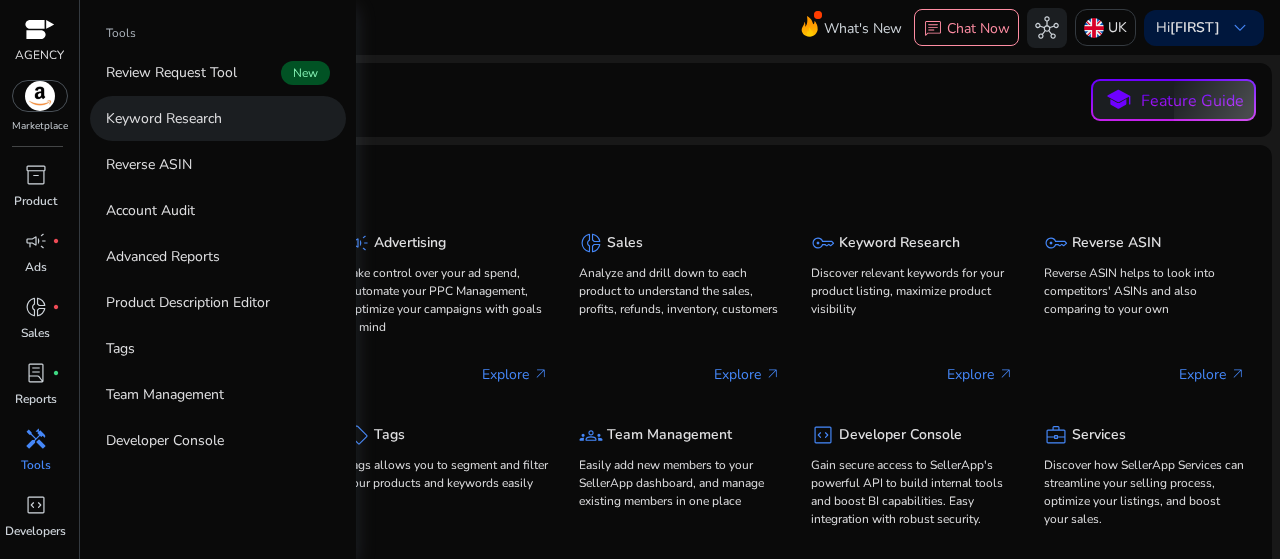 click on "Keyword Research" at bounding box center [218, 118] 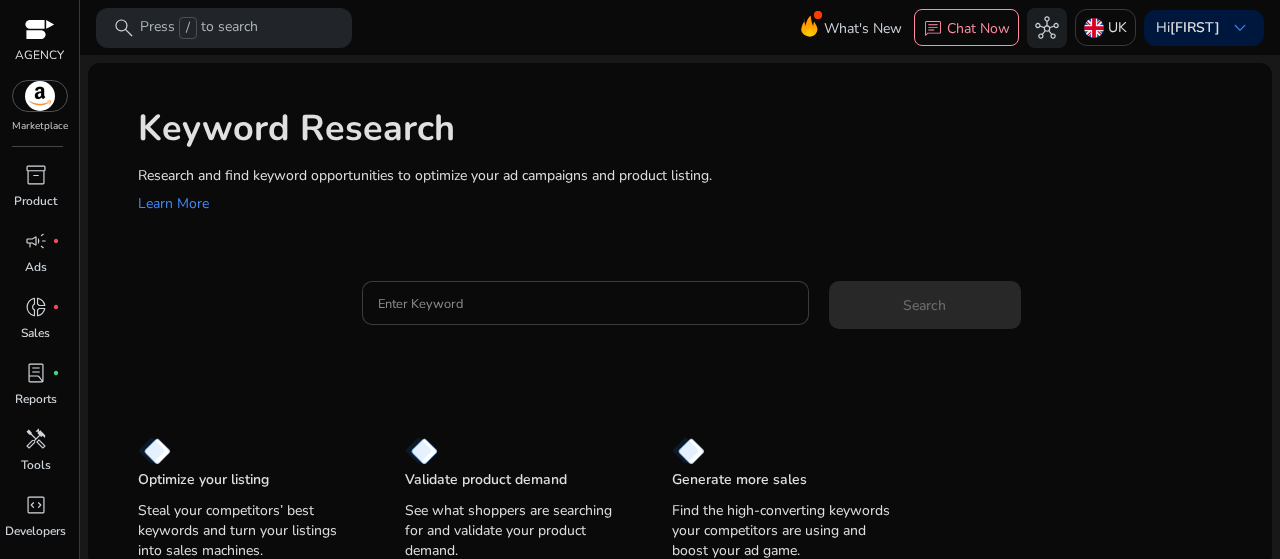 click 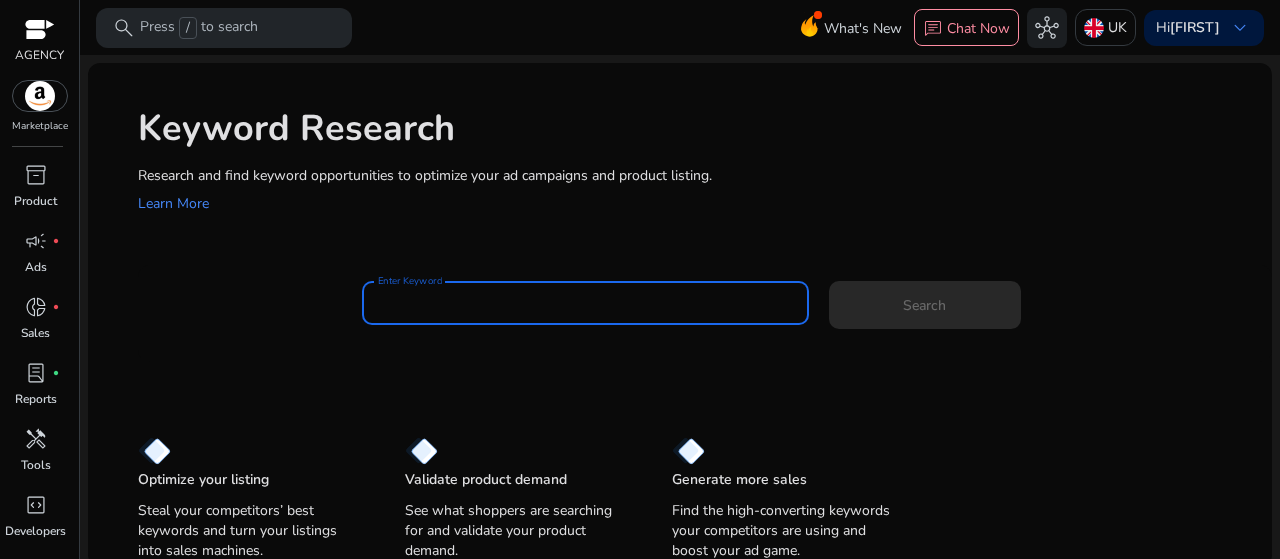 click on "Enter Keyword" at bounding box center (585, 303) 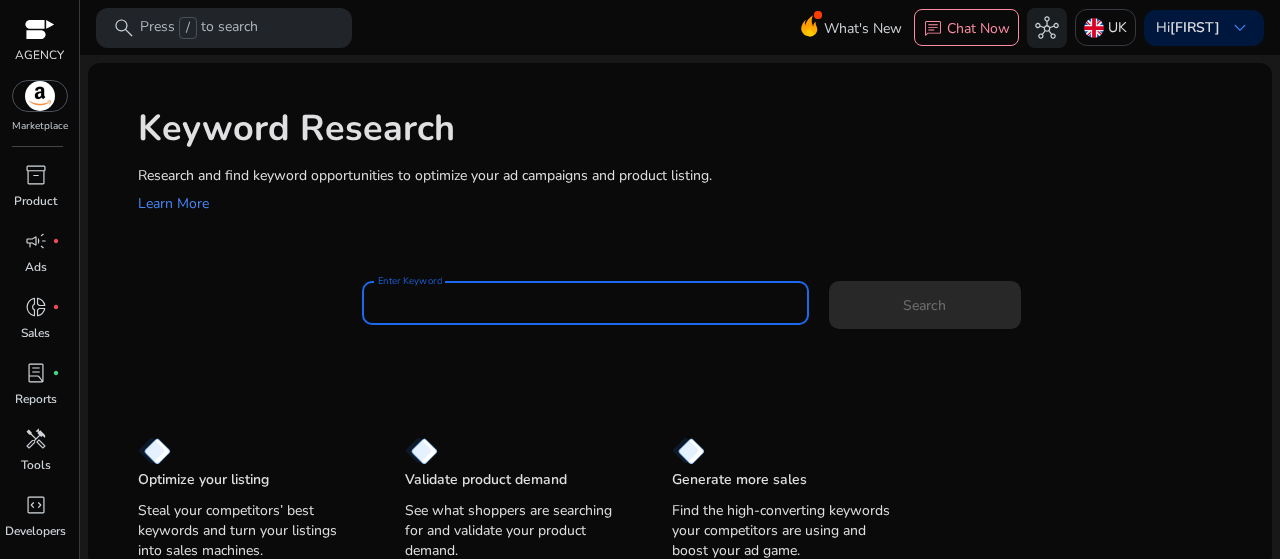 paste on "**********" 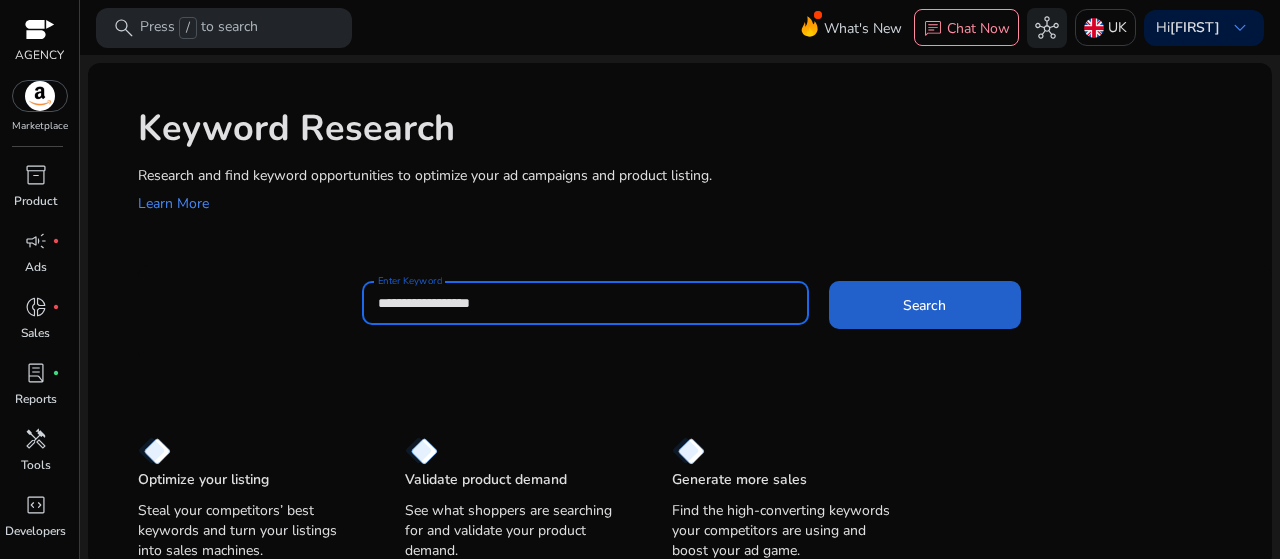 type on "**********" 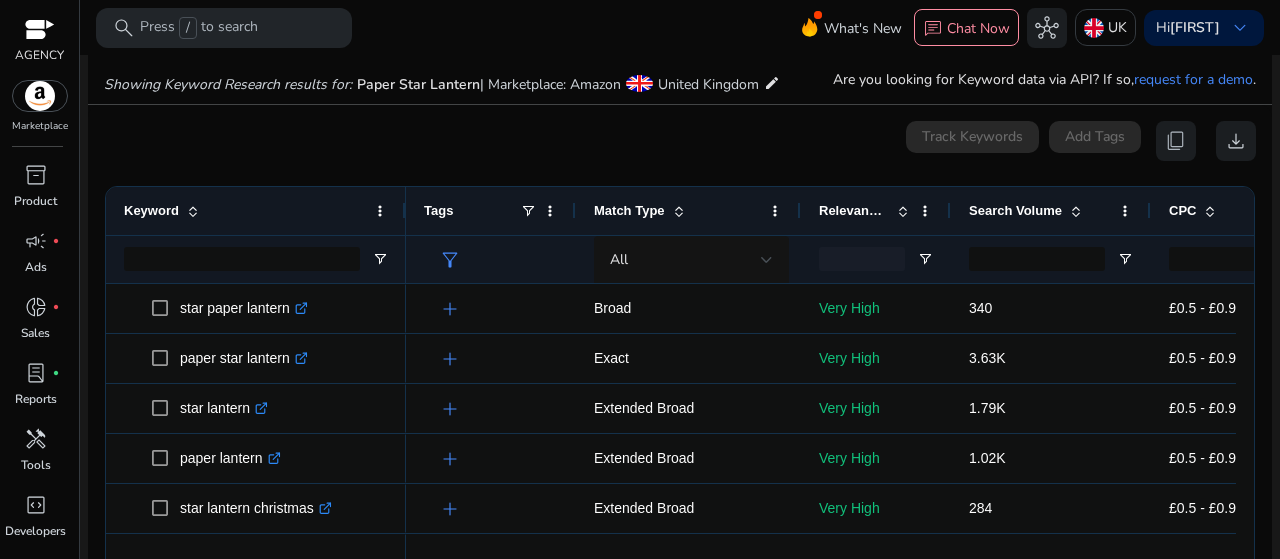 scroll, scrollTop: 170, scrollLeft: 0, axis: vertical 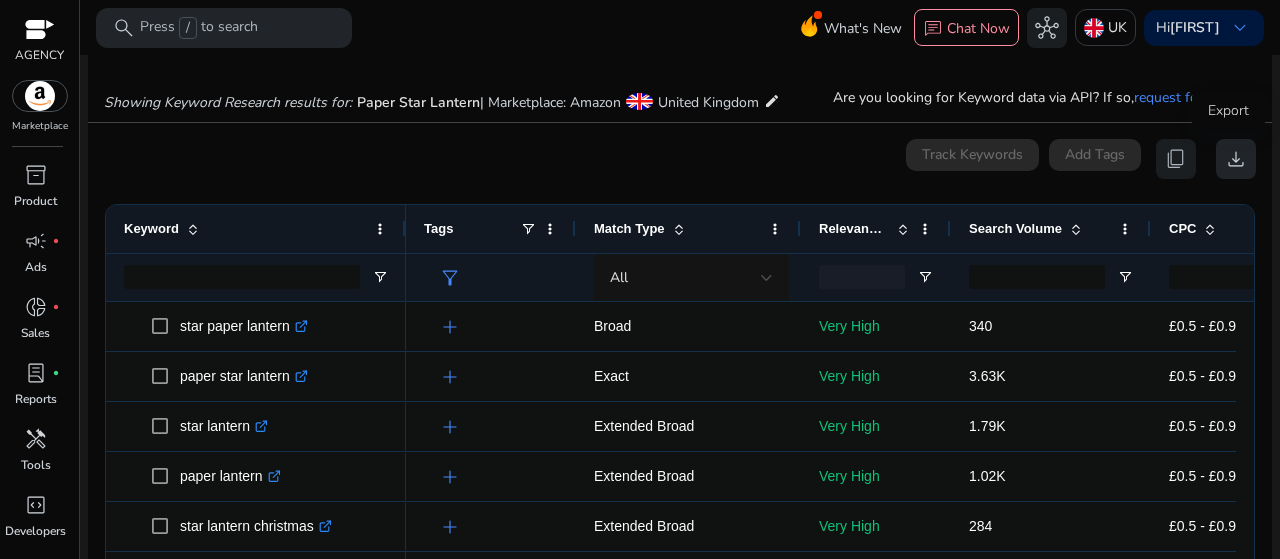 click on "download" 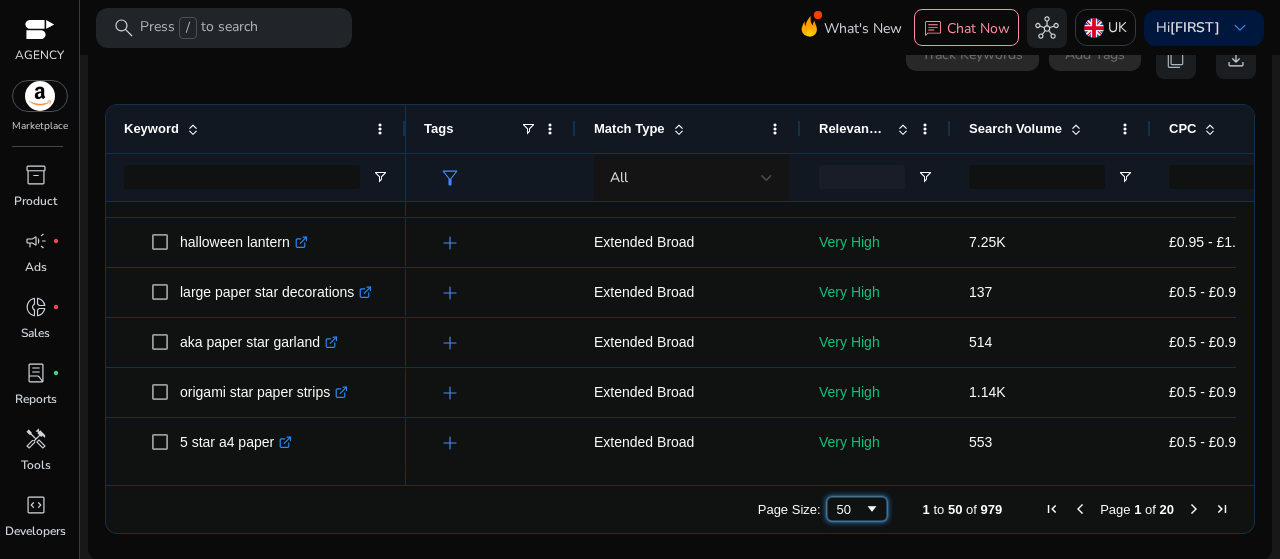 click at bounding box center [872, 509] 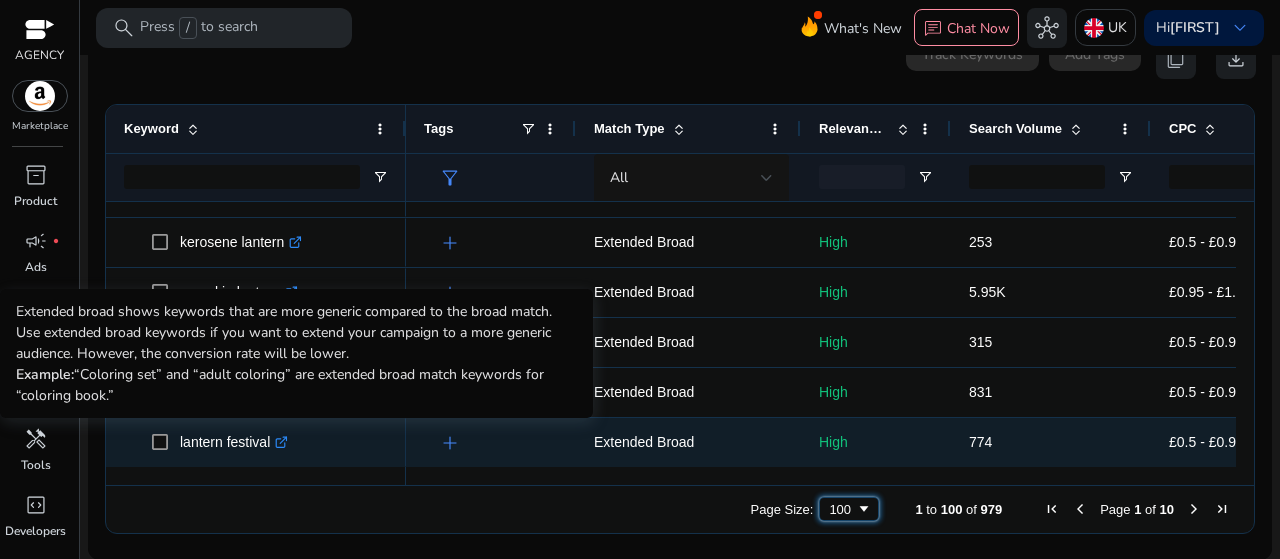 scroll, scrollTop: 4713, scrollLeft: 0, axis: vertical 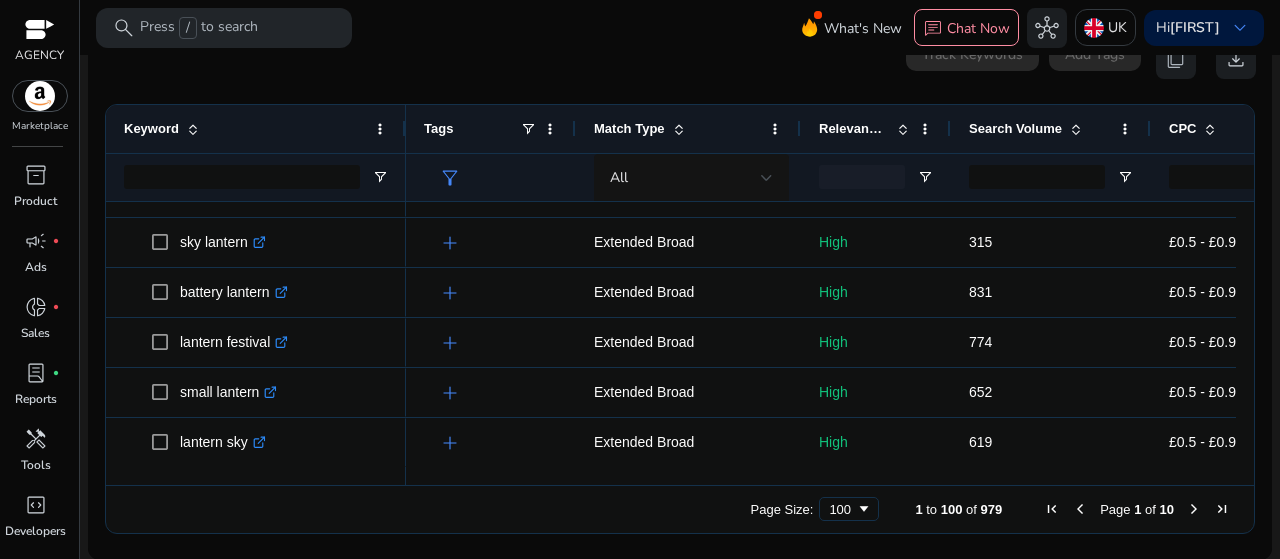 click on "0 keyword(s) selected   Track Keywords   Add Tags   content_copy   download  1 to 100 of 979. Page 1 of 10
Drag here to set row groups Drag here to set column labels
Keyword
Match Type" at bounding box center (680, 291) 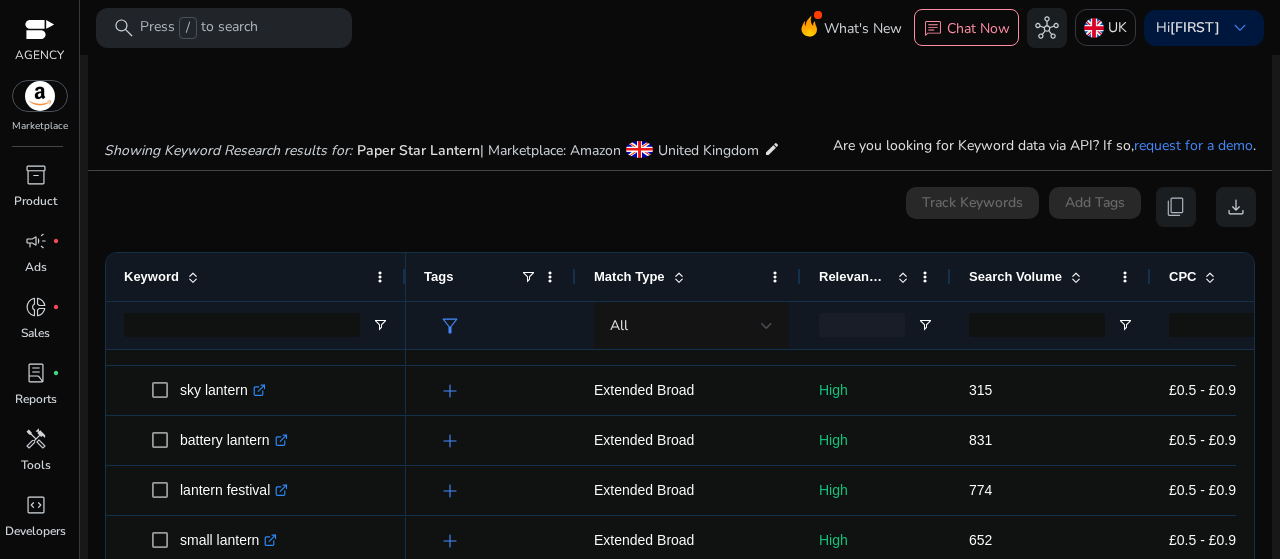 scroll, scrollTop: 0, scrollLeft: 0, axis: both 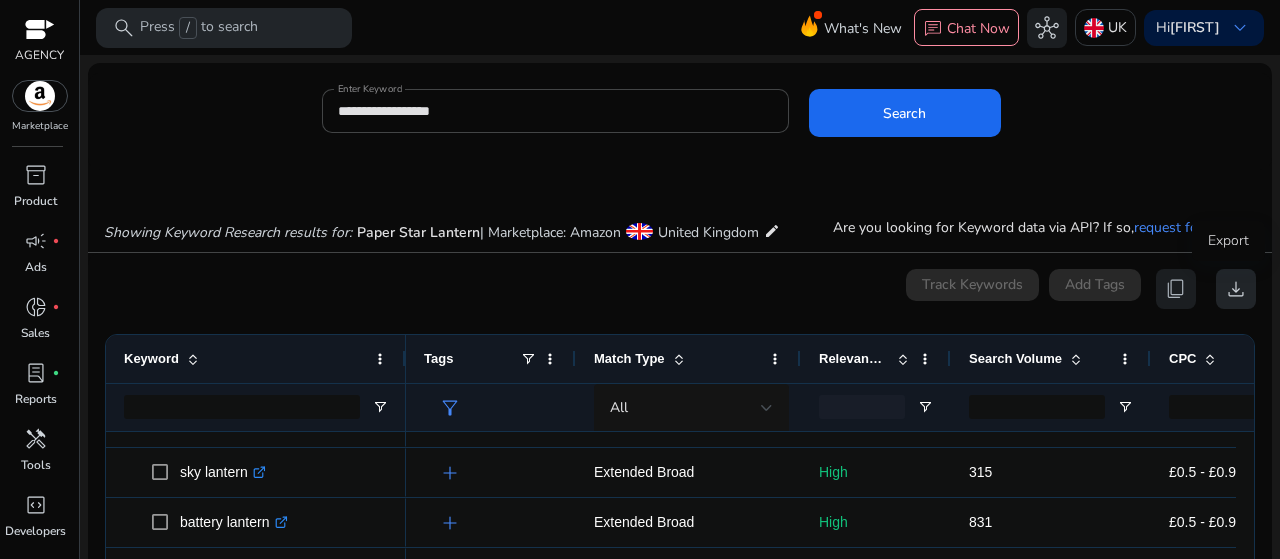 click on "download" 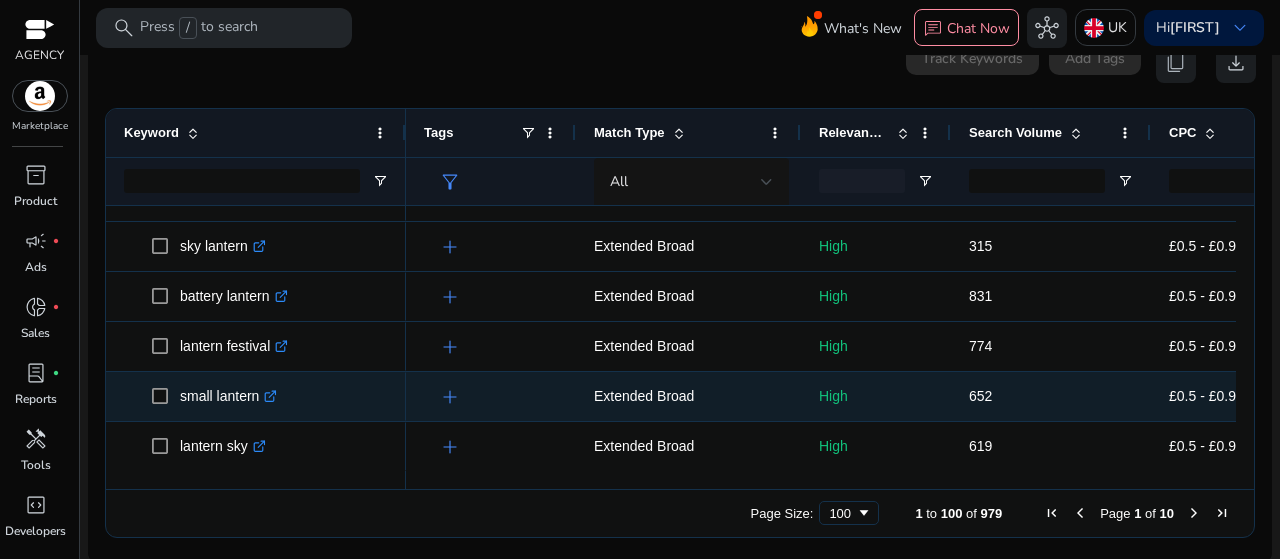 scroll, scrollTop: 230, scrollLeft: 0, axis: vertical 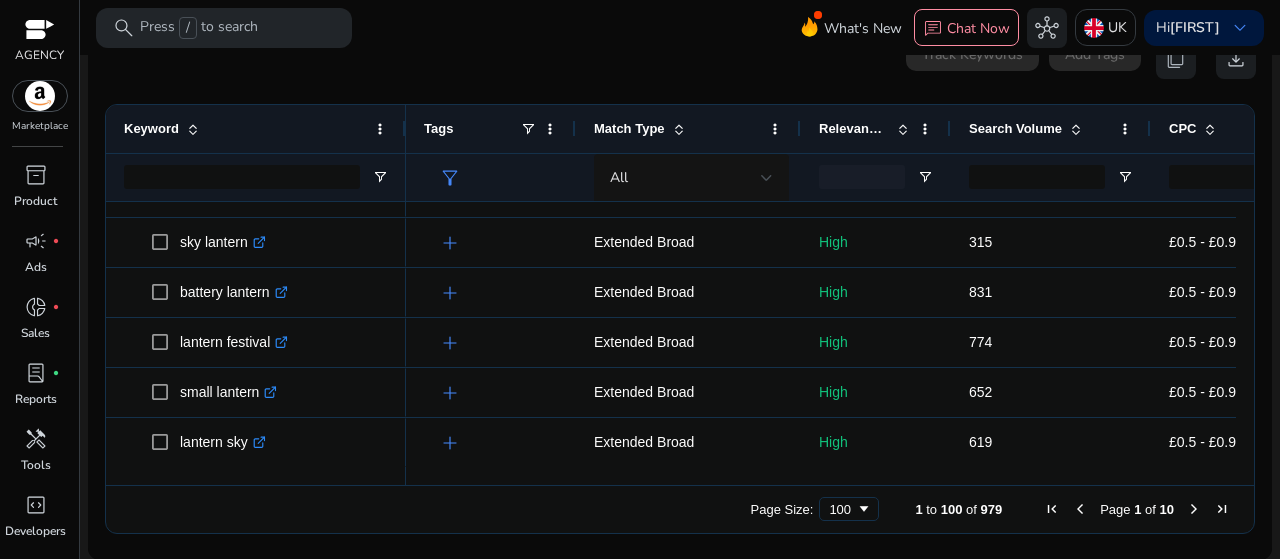 drag, startPoint x: 978, startPoint y: 509, endPoint x: 927, endPoint y: 515, distance: 51.351727 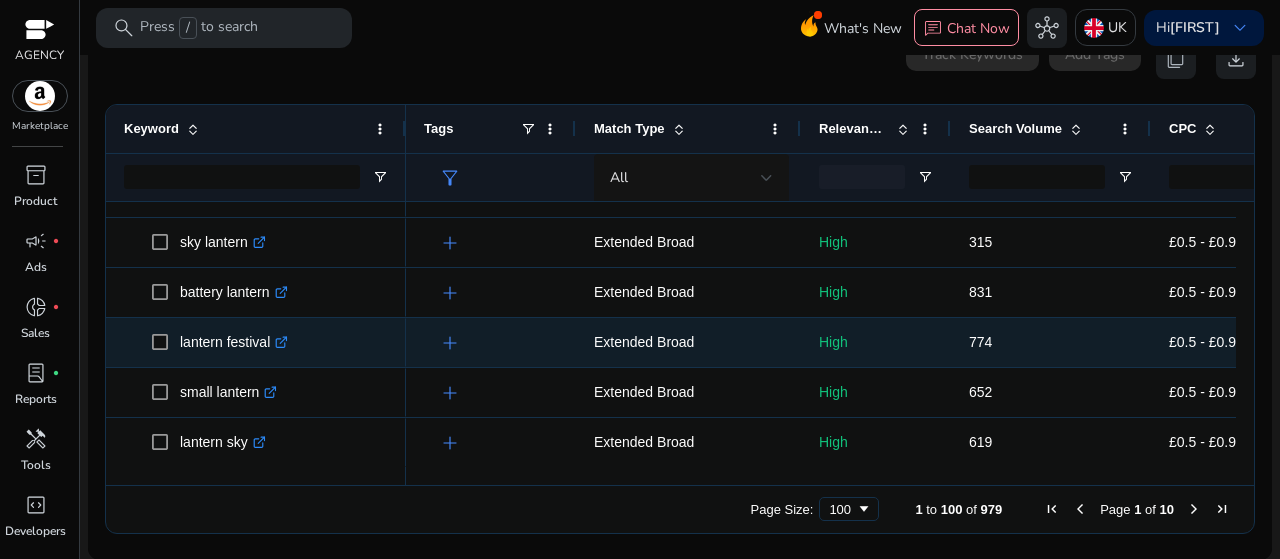scroll, scrollTop: 4568, scrollLeft: 0, axis: vertical 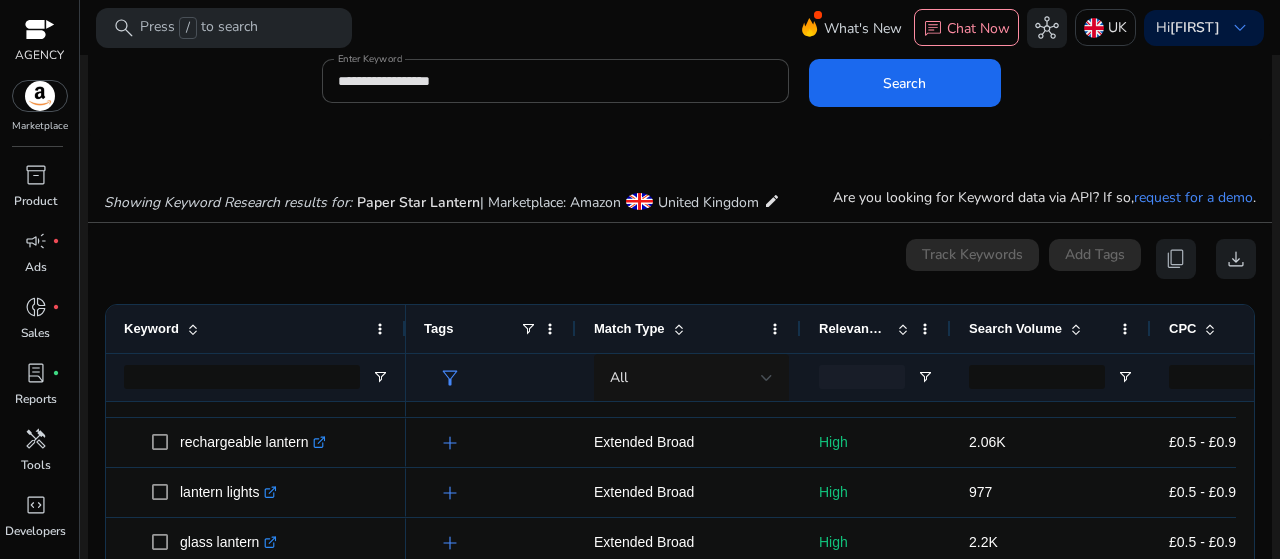 click on "edit" at bounding box center [772, 201] 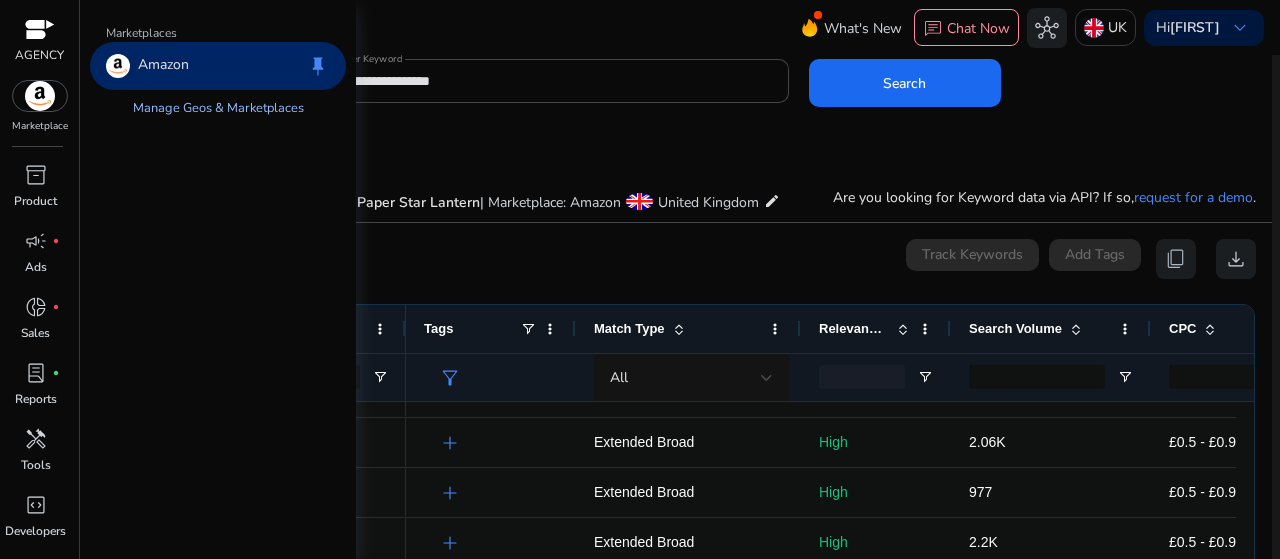 click on "Manage Geos & Marketplaces" at bounding box center [218, 108] 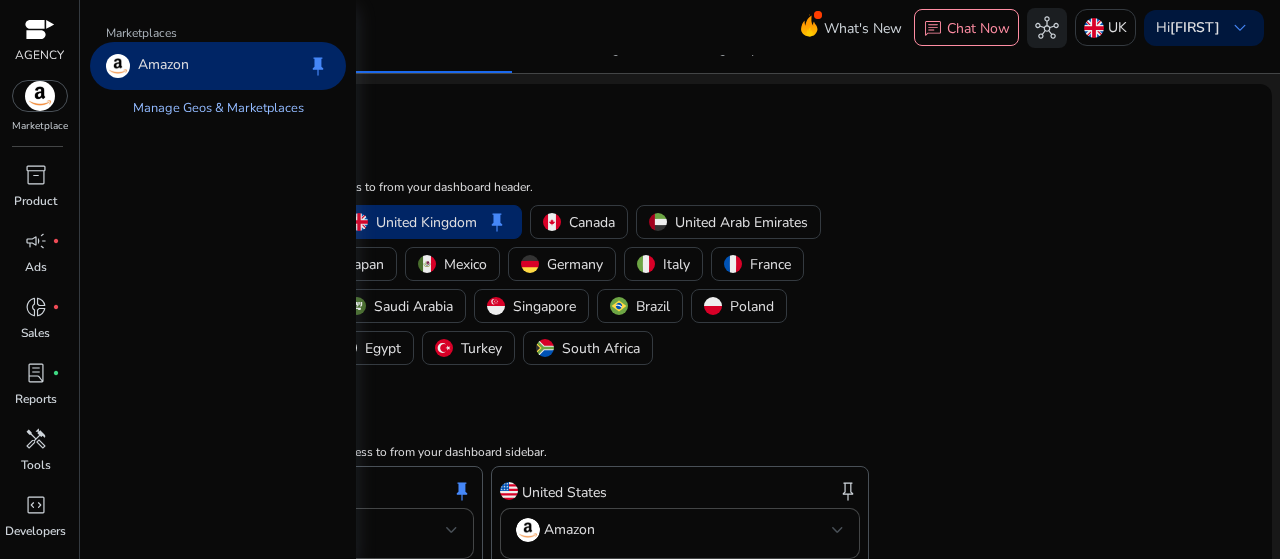 scroll, scrollTop: 0, scrollLeft: 0, axis: both 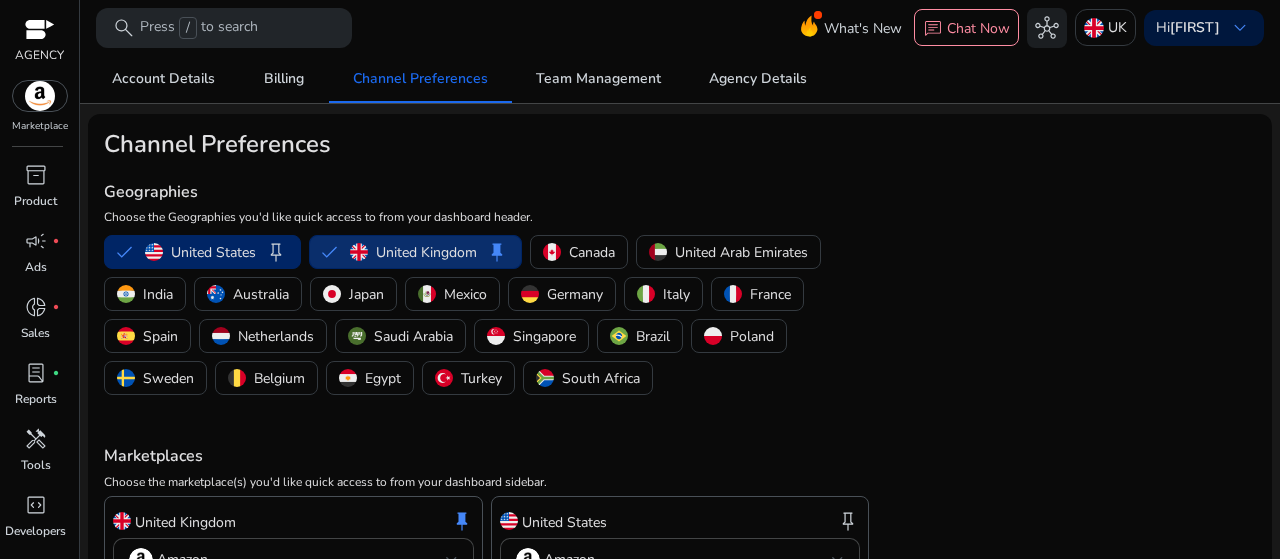 click on "United Kingdom" at bounding box center (426, 252) 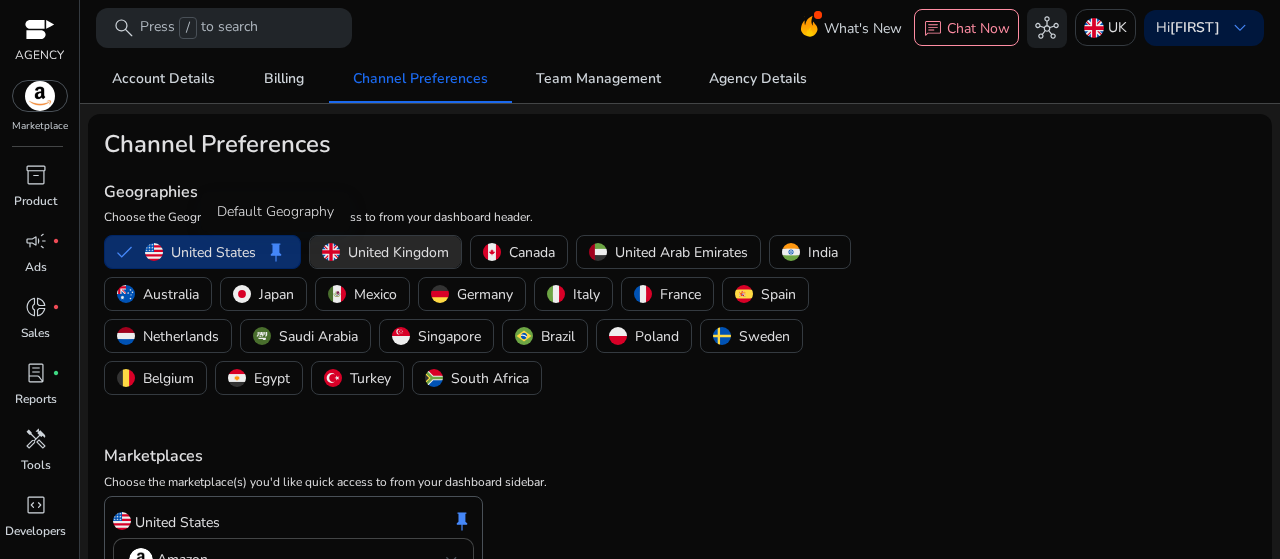 click on "keep" at bounding box center (276, 252) 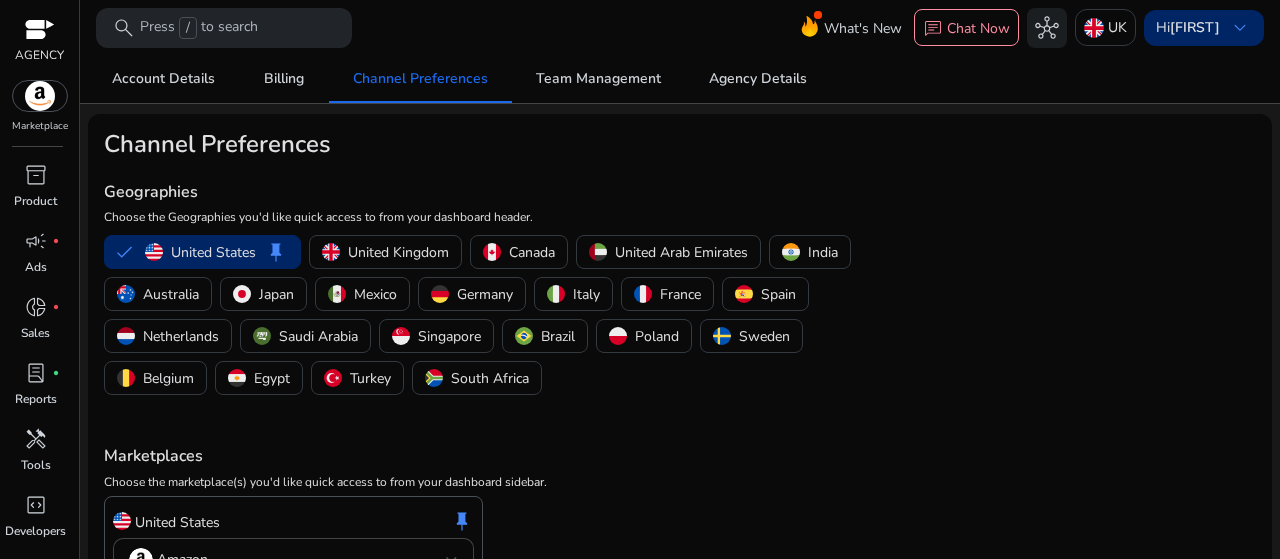 click on "keyboard_arrow_down" at bounding box center (1240, 28) 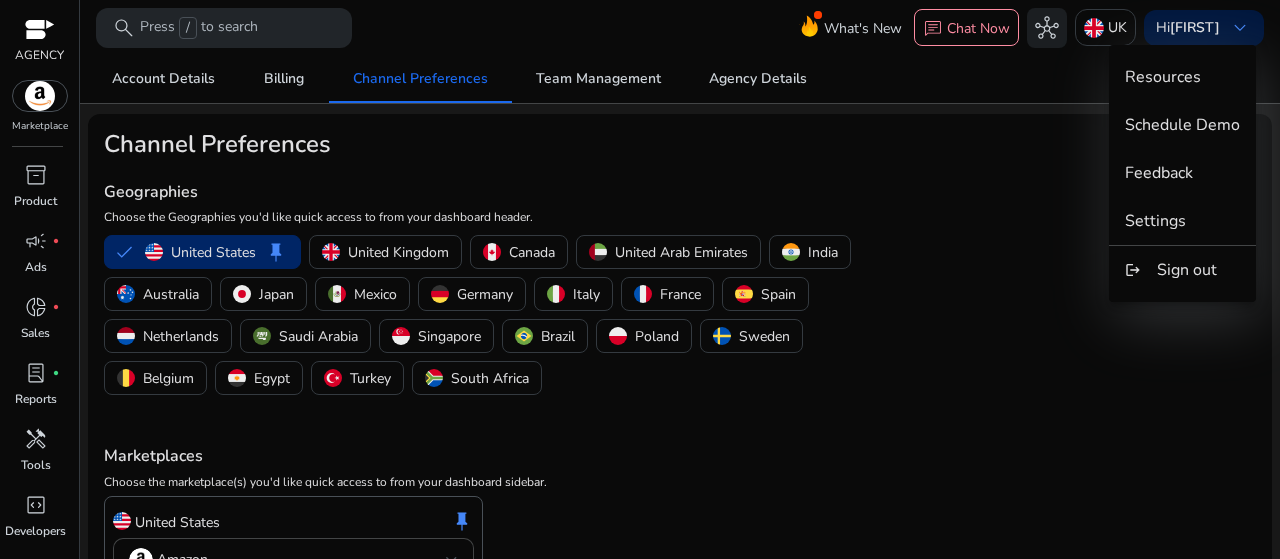click at bounding box center (640, 279) 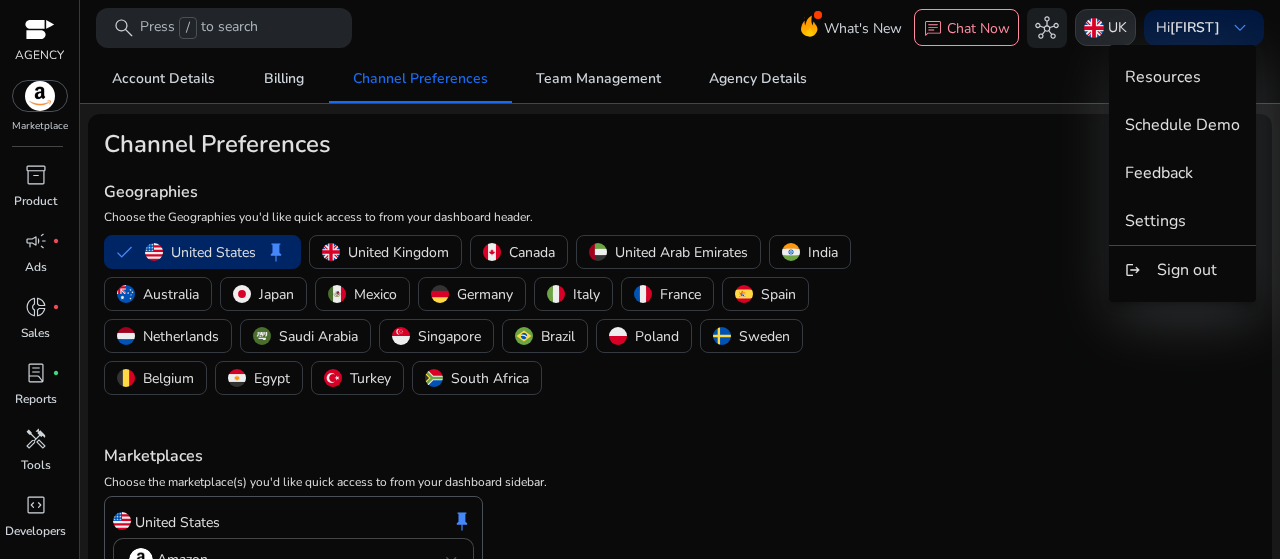 click on "UK" at bounding box center (1117, 27) 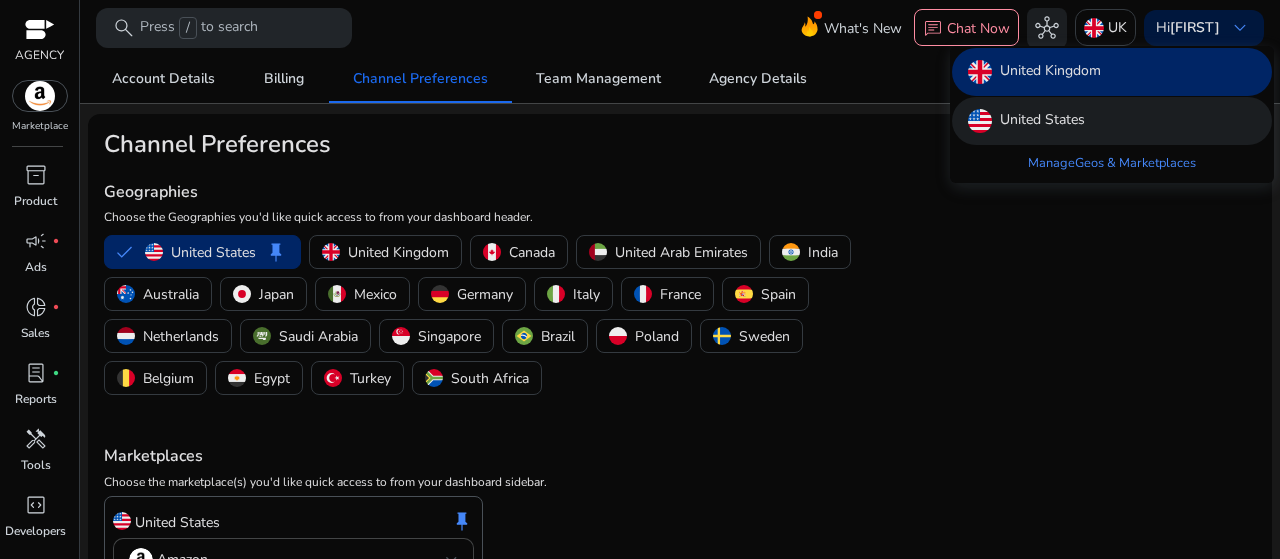 click on "United States" at bounding box center [1042, 121] 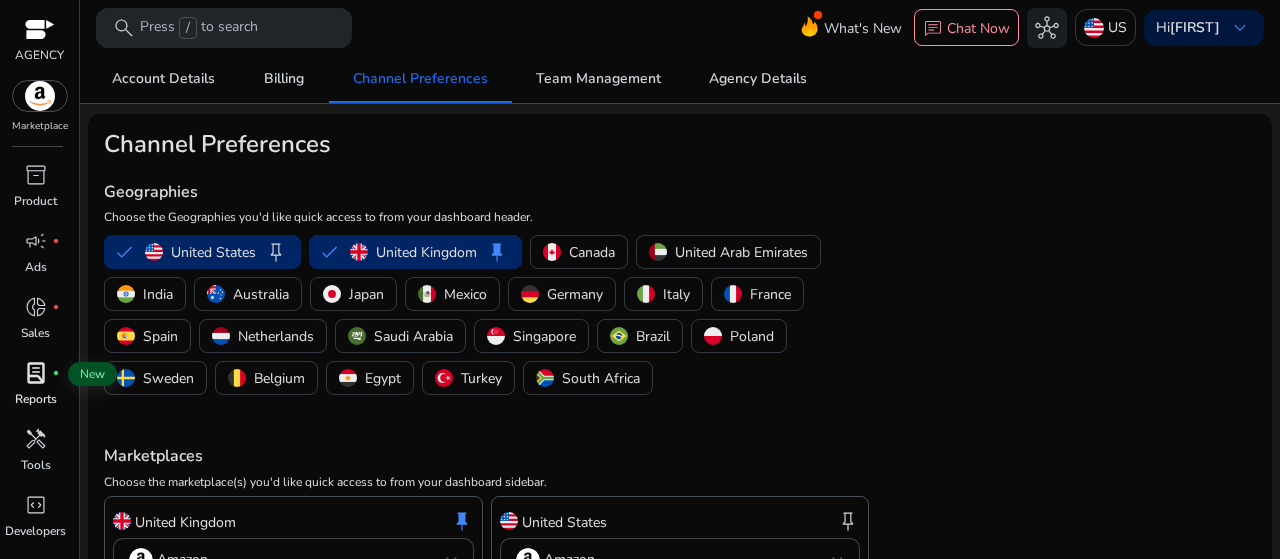 click on "lab_profile   fiber_manual_record" at bounding box center (36, 373) 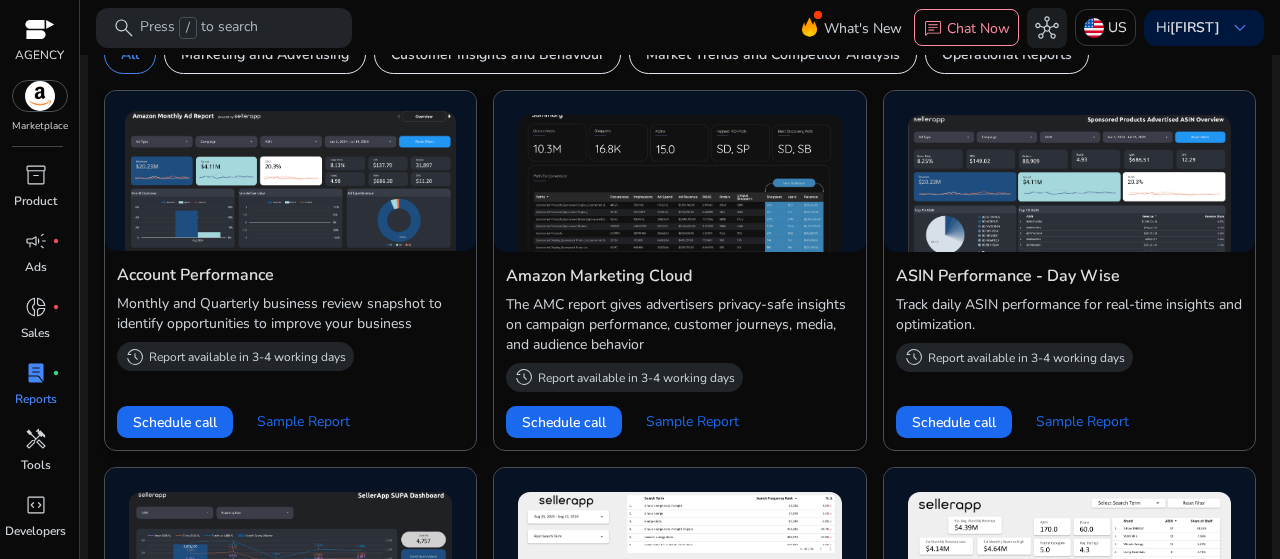 scroll, scrollTop: 600, scrollLeft: 0, axis: vertical 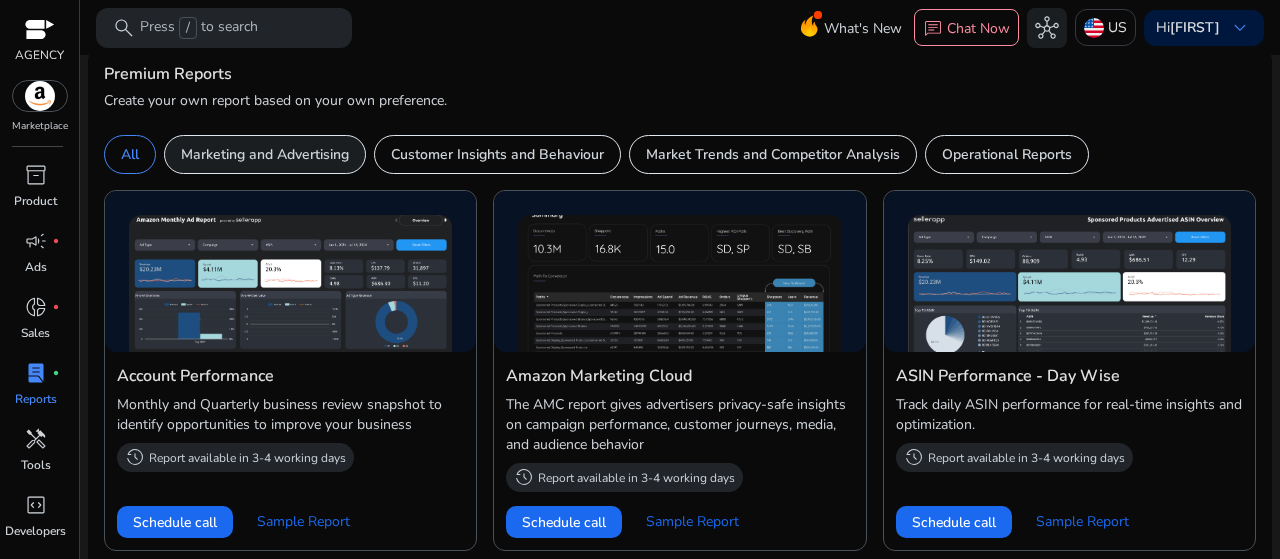 click on "Marketing and Advertising" 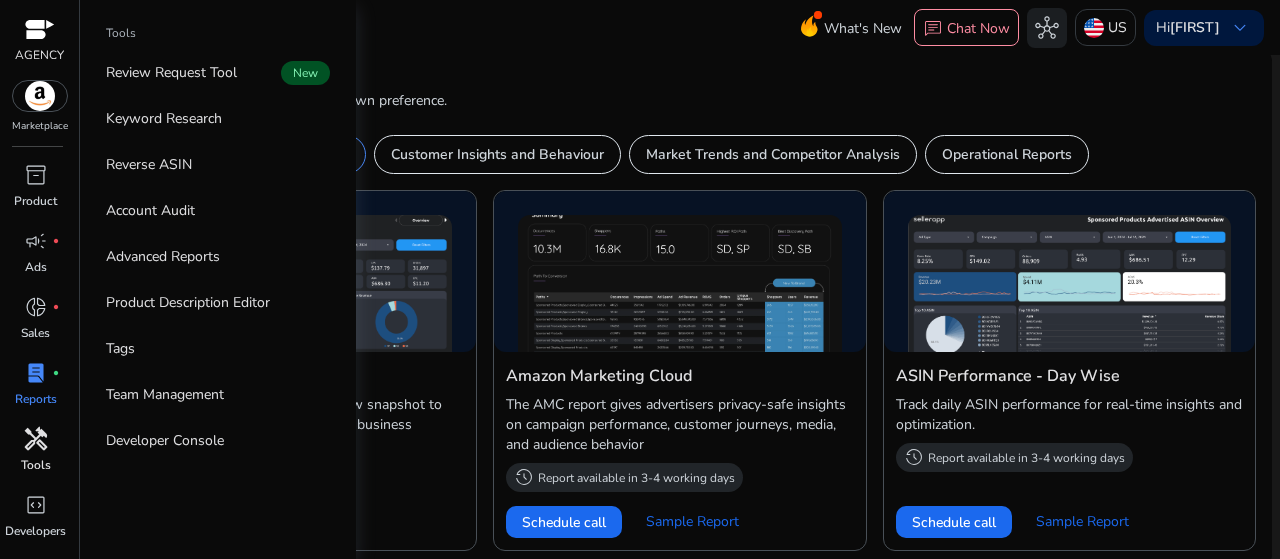click on "Tools" at bounding box center (36, 465) 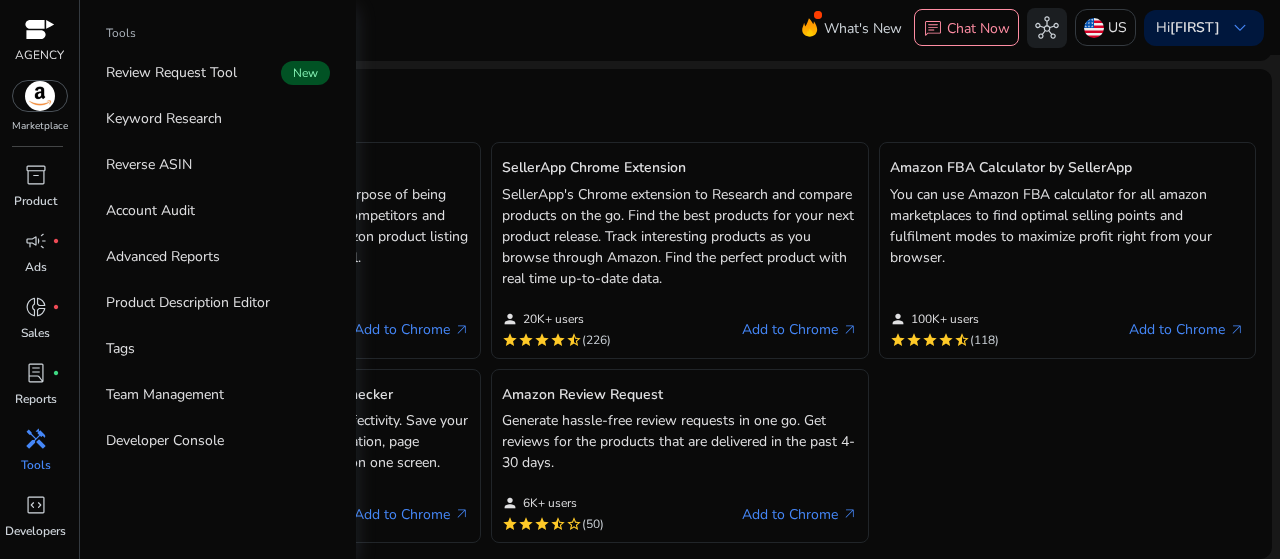 scroll, scrollTop: 0, scrollLeft: 0, axis: both 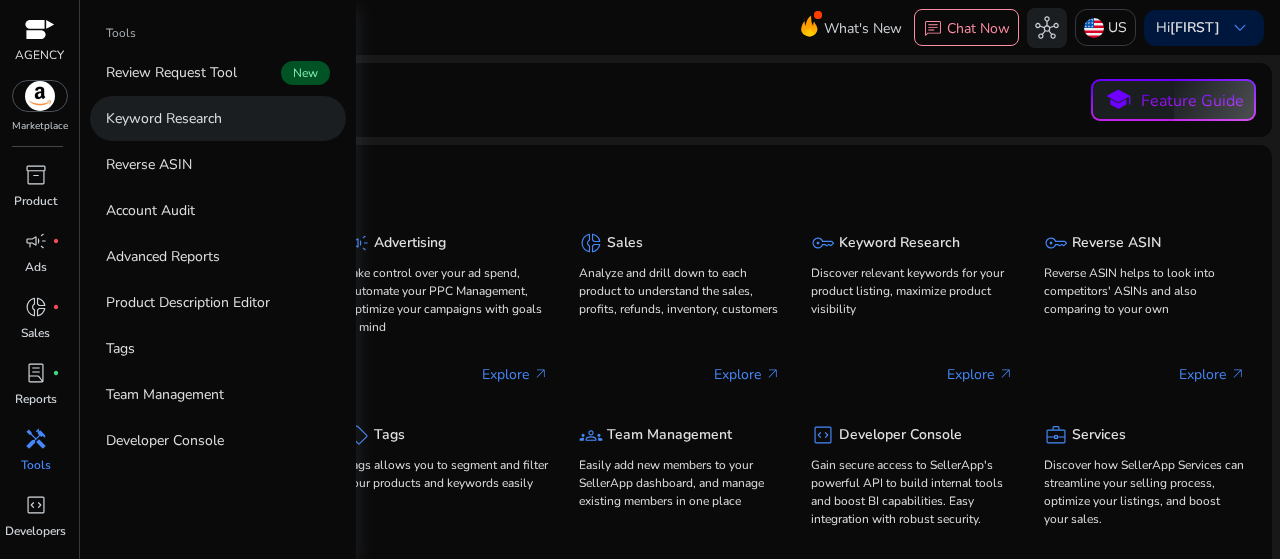 click on "Keyword Research" at bounding box center (218, 118) 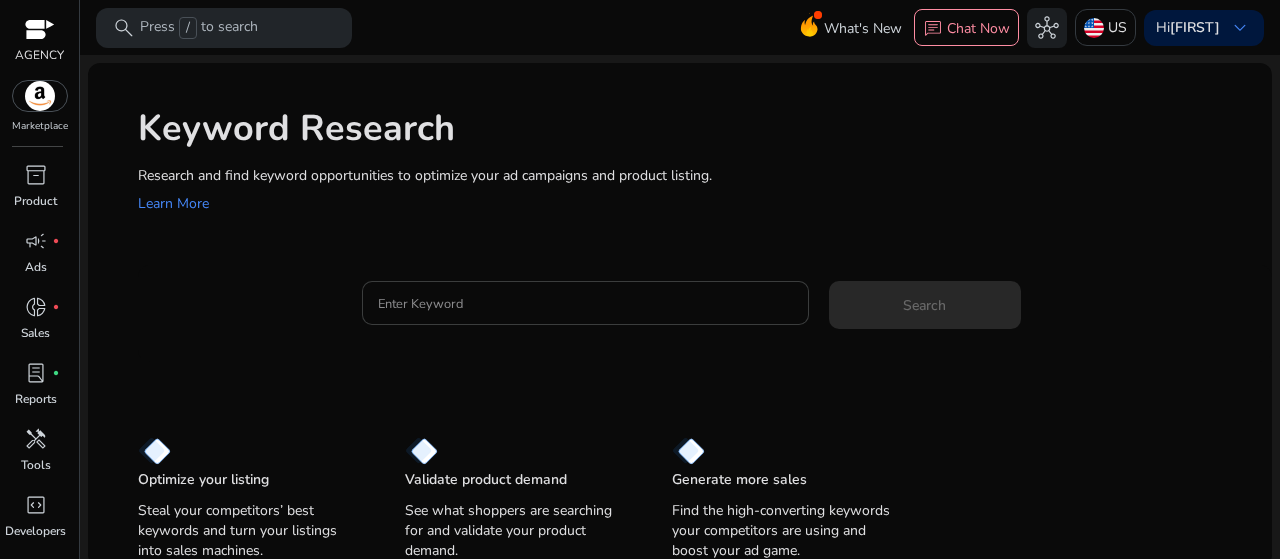 click 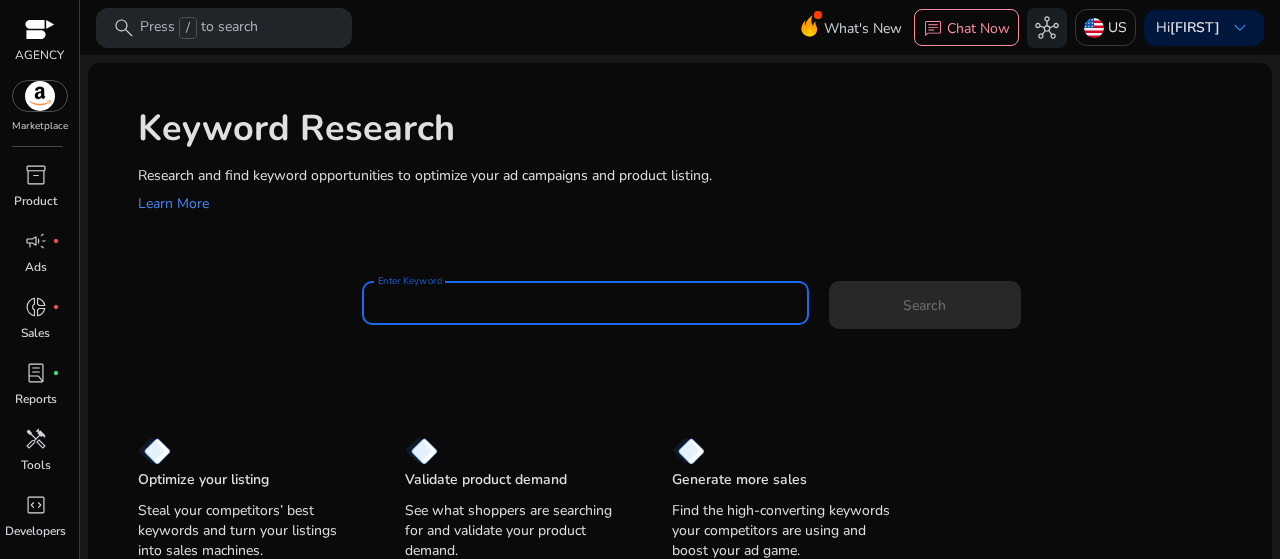 click on "Enter Keyword" at bounding box center (585, 303) 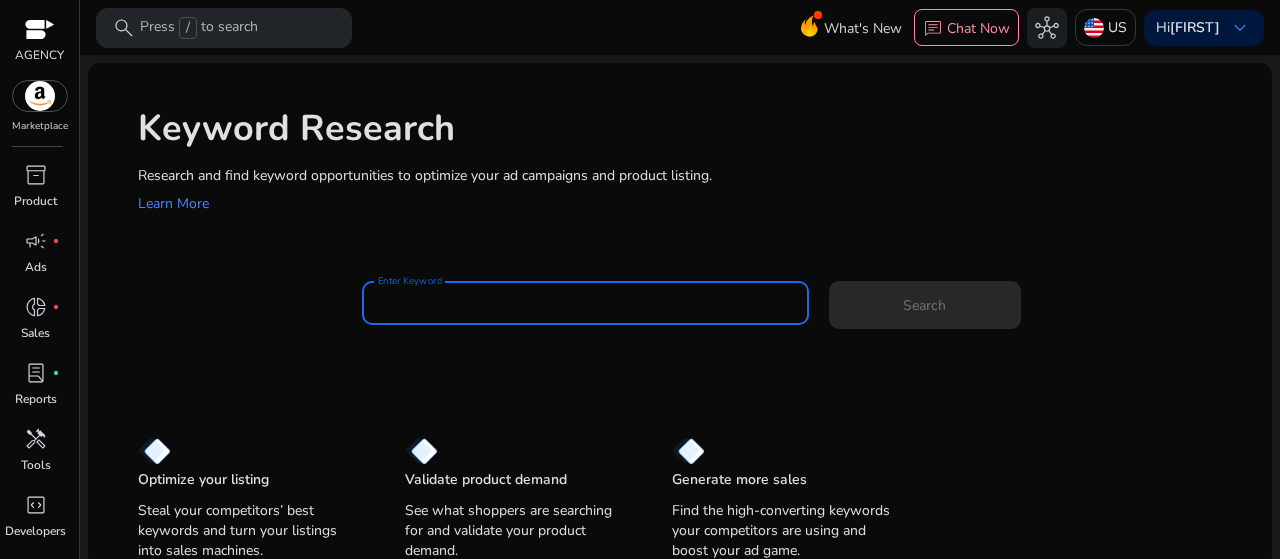 paste on "**********" 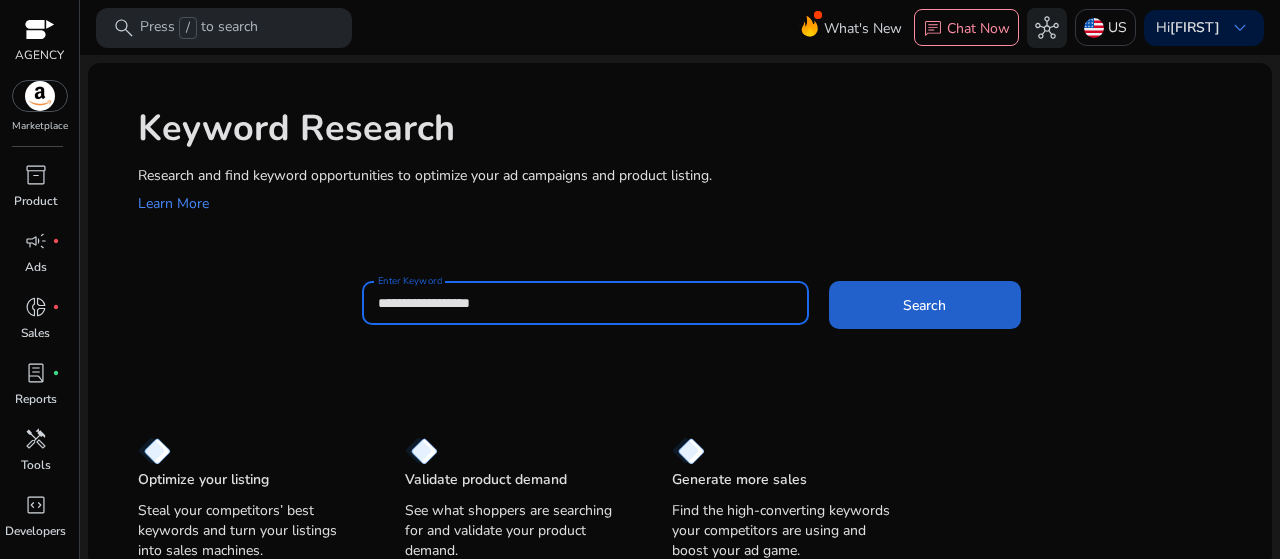 type on "**********" 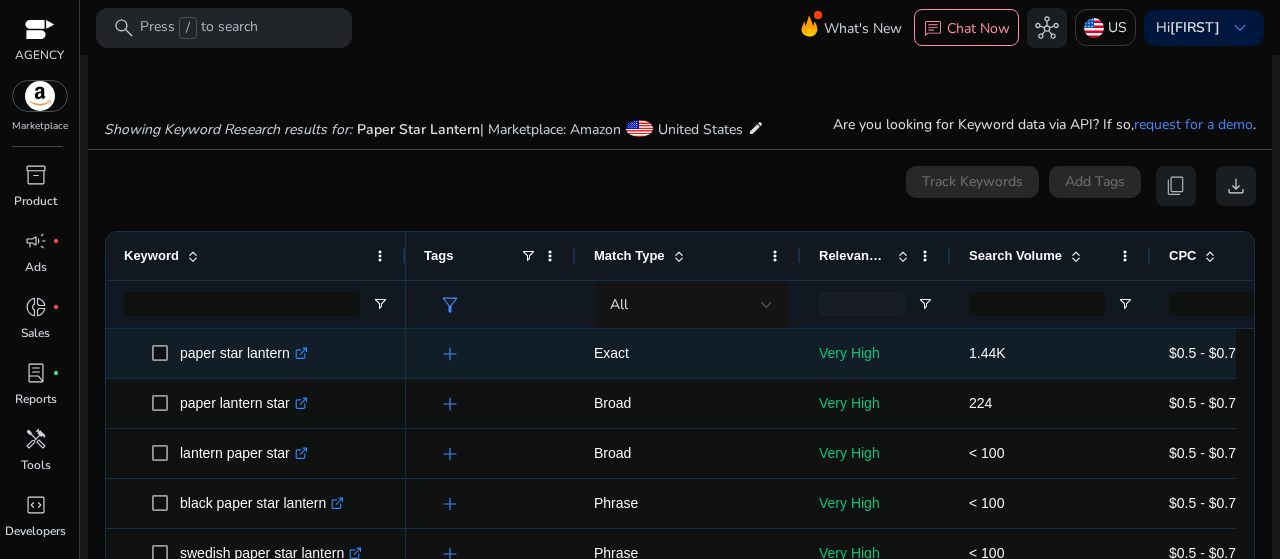 scroll, scrollTop: 230, scrollLeft: 0, axis: vertical 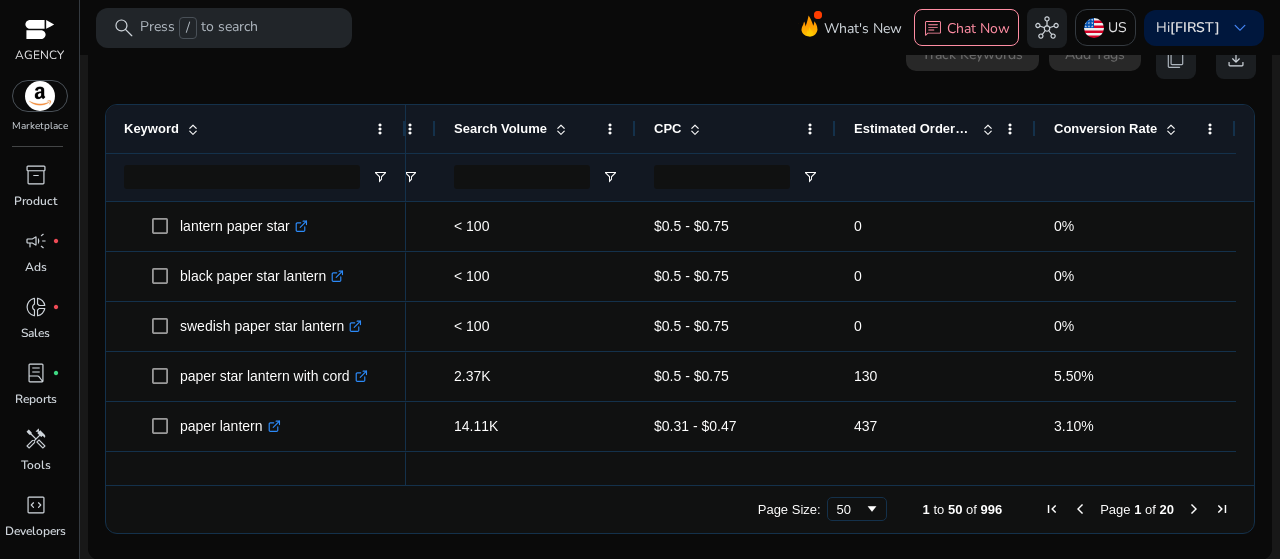 drag, startPoint x: 1193, startPoint y: 490, endPoint x: 852, endPoint y: 477, distance: 341.2477 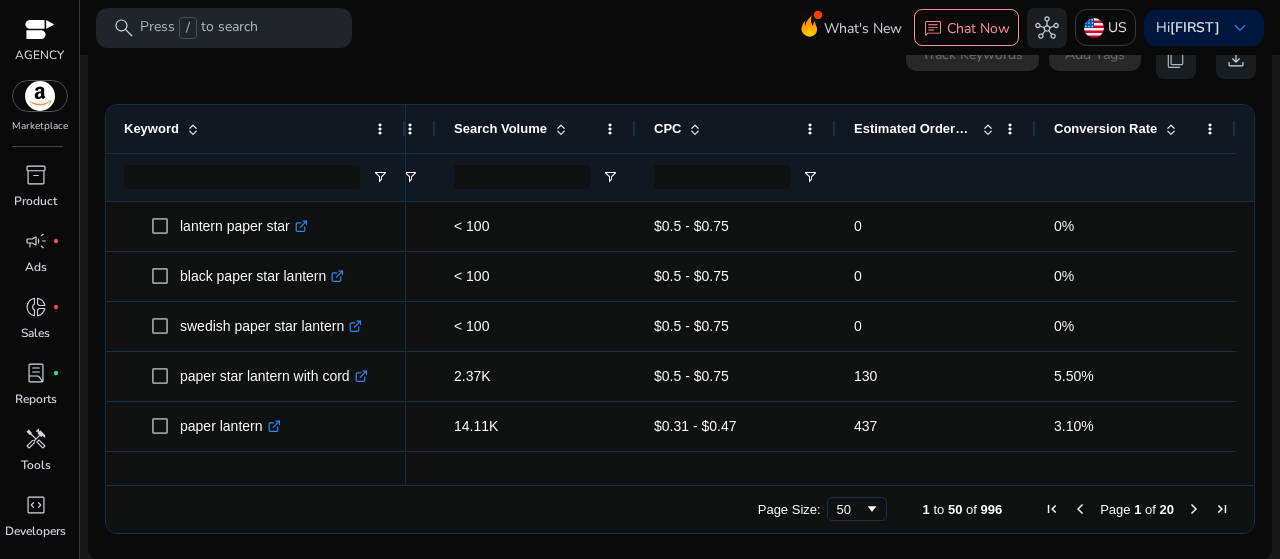 scroll, scrollTop: 0, scrollLeft: 240, axis: horizontal 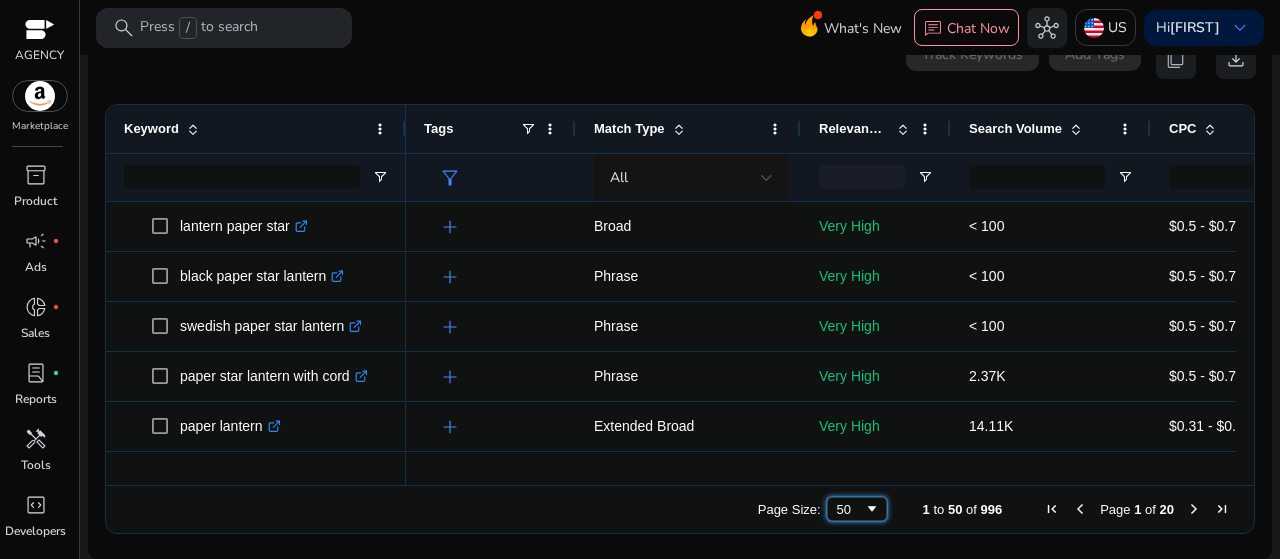 click at bounding box center (872, 509) 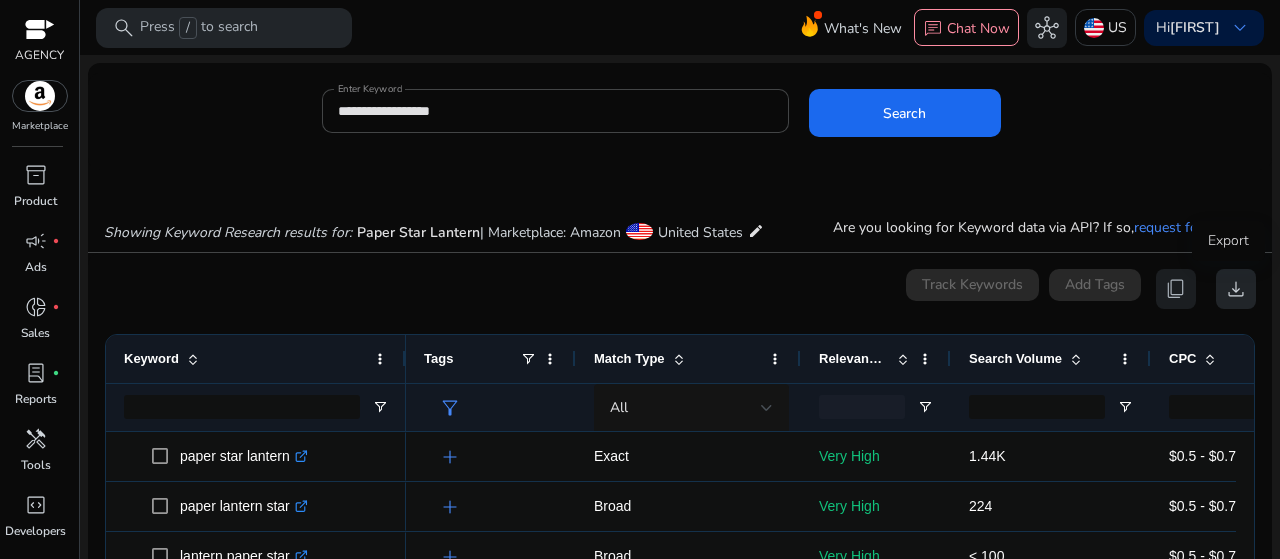 click on "download" 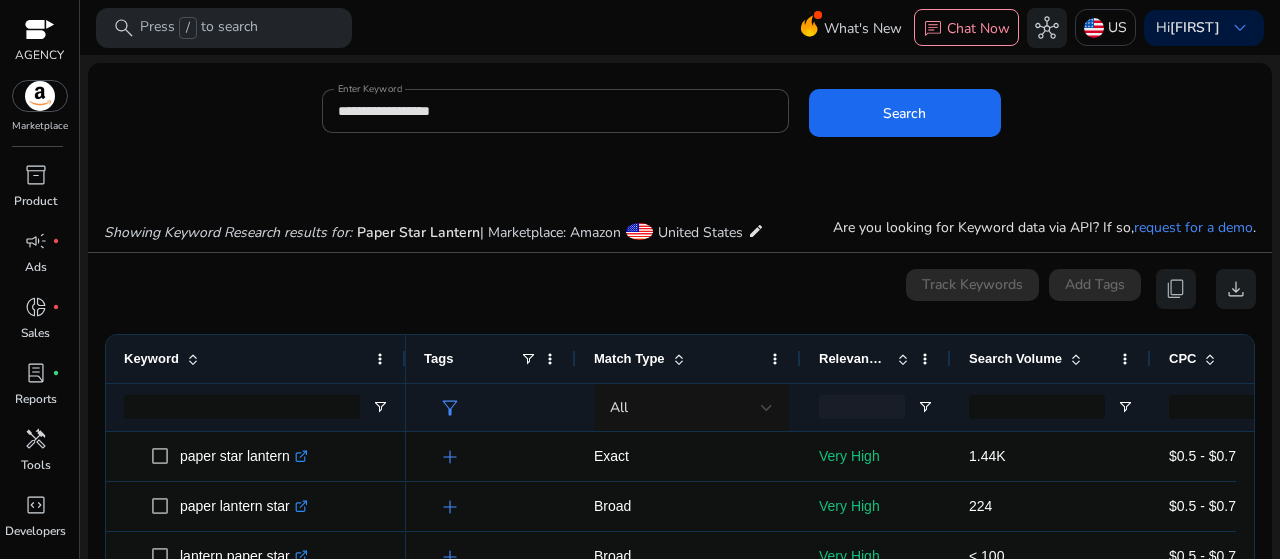drag, startPoint x: 536, startPoint y: 93, endPoint x: 316, endPoint y: 194, distance: 242.07643 